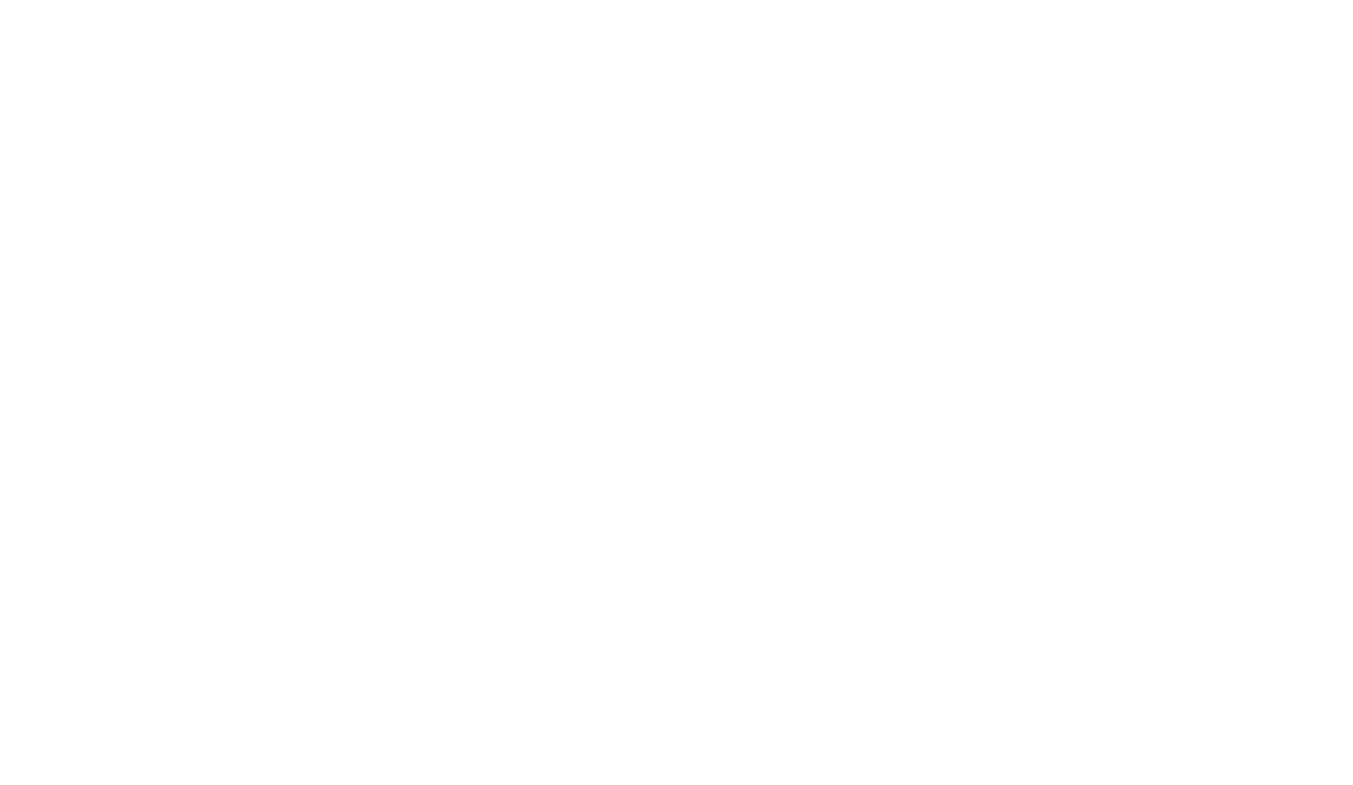 scroll, scrollTop: 0, scrollLeft: 0, axis: both 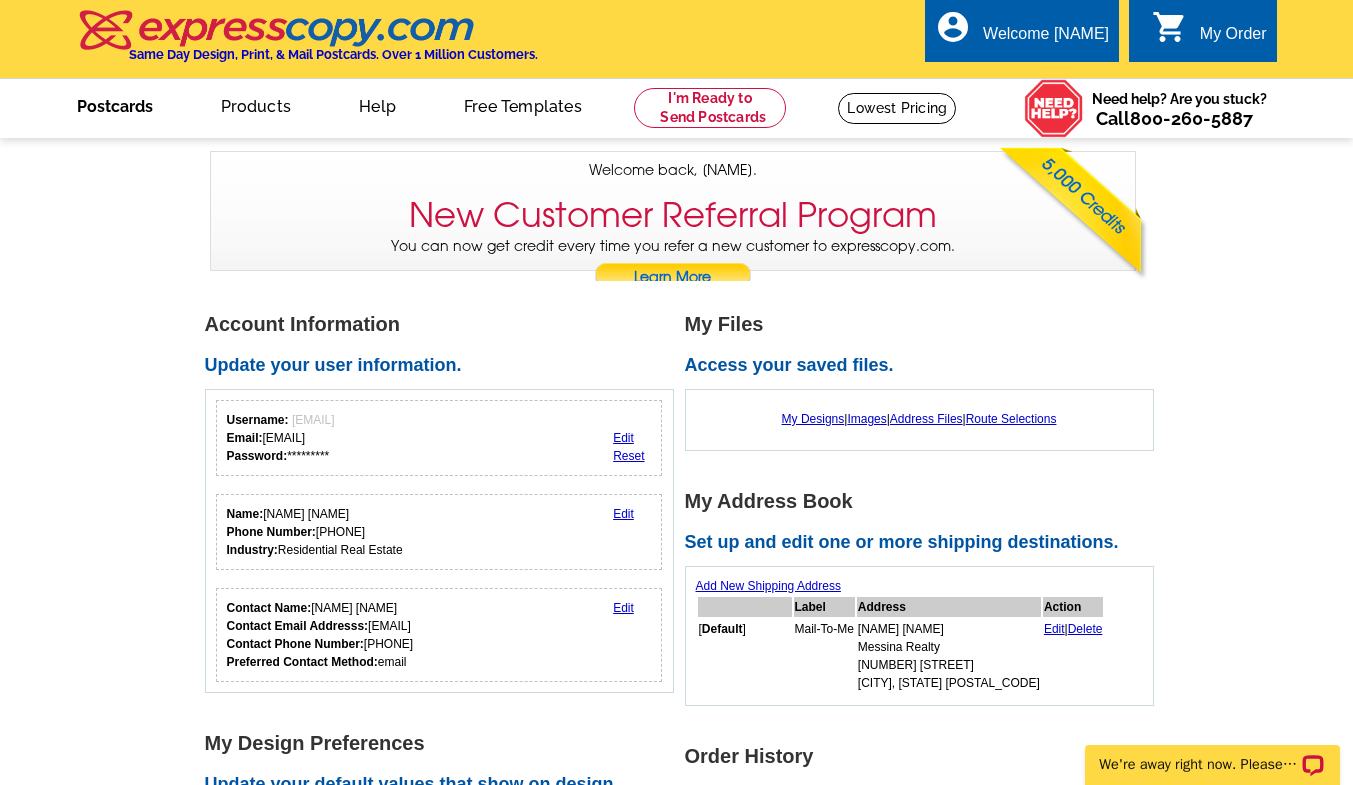 click on "Postcards" at bounding box center [115, 104] 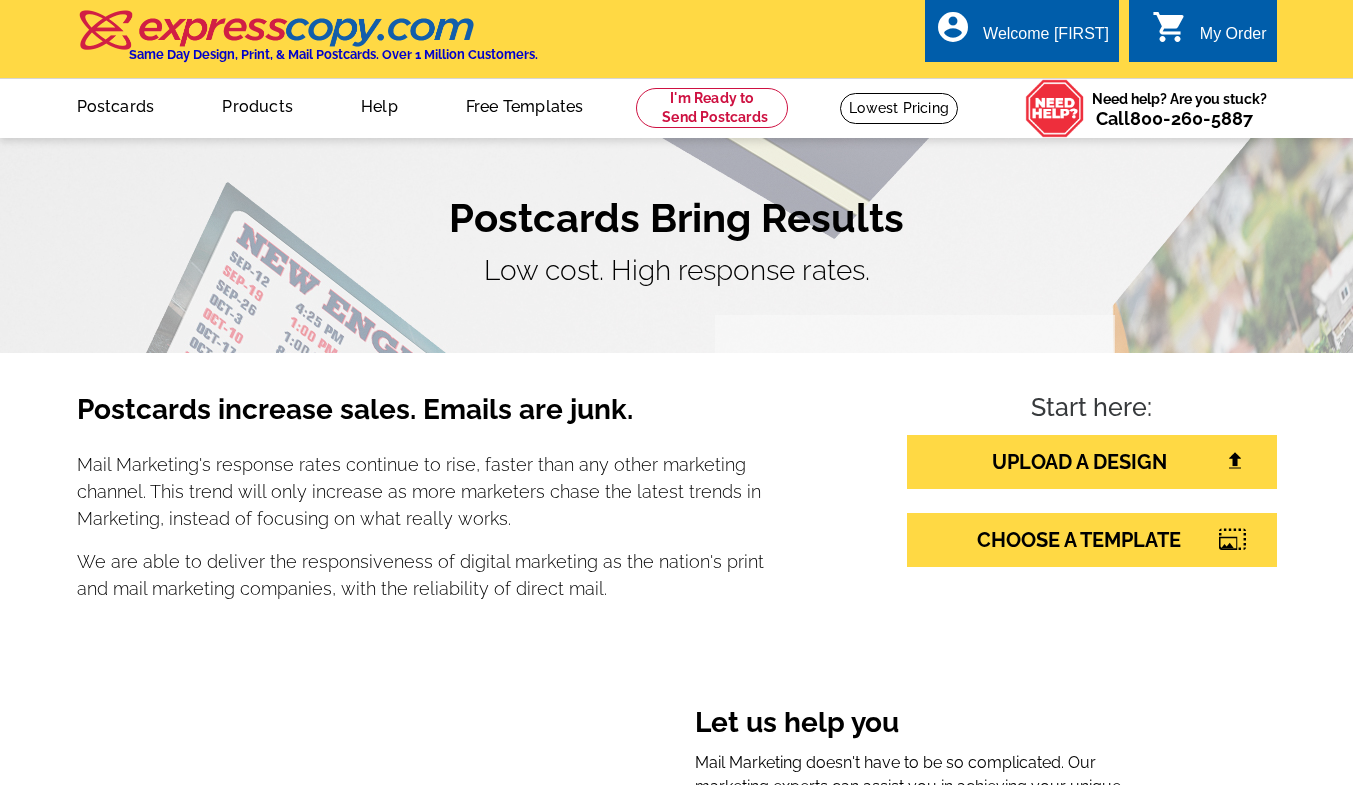scroll, scrollTop: 0, scrollLeft: 0, axis: both 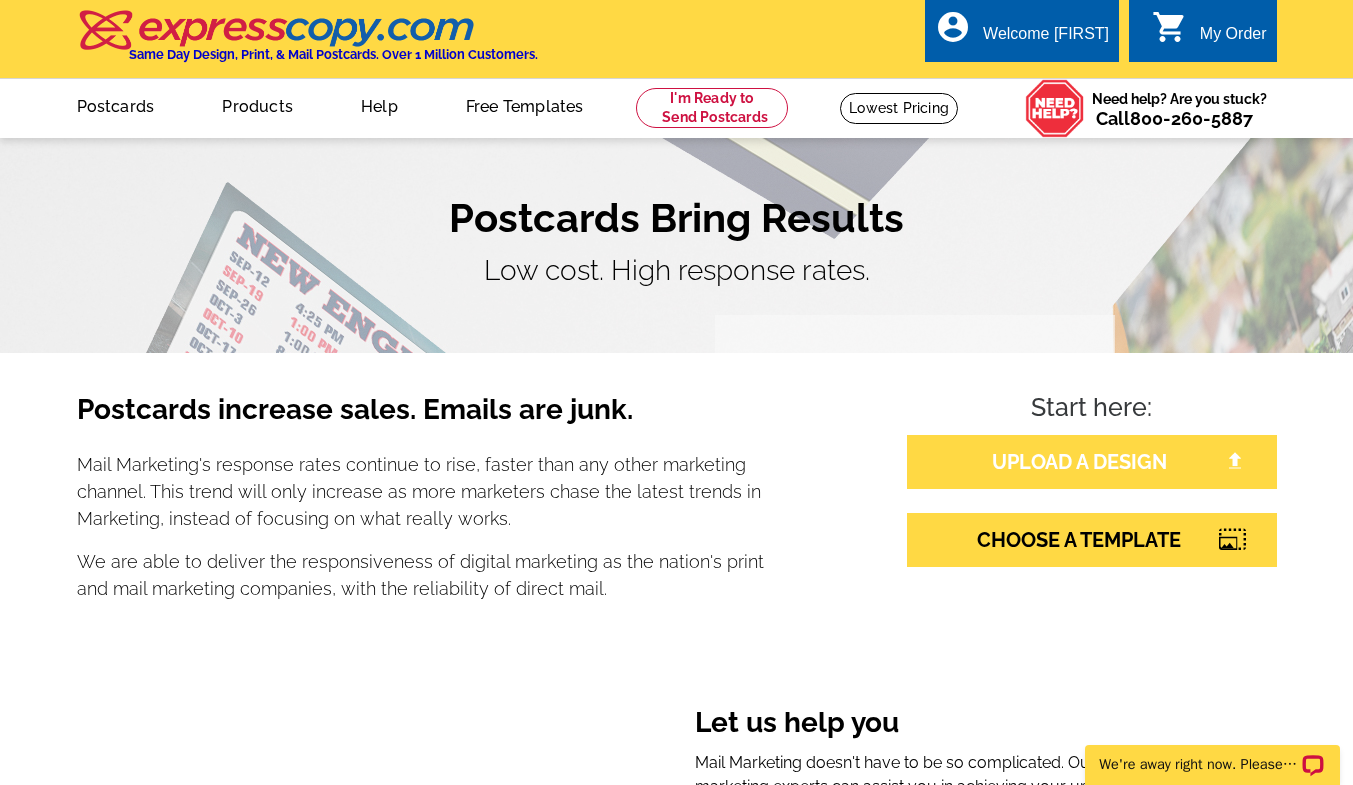 click on "UPLOAD A DESIGN" at bounding box center [1092, 462] 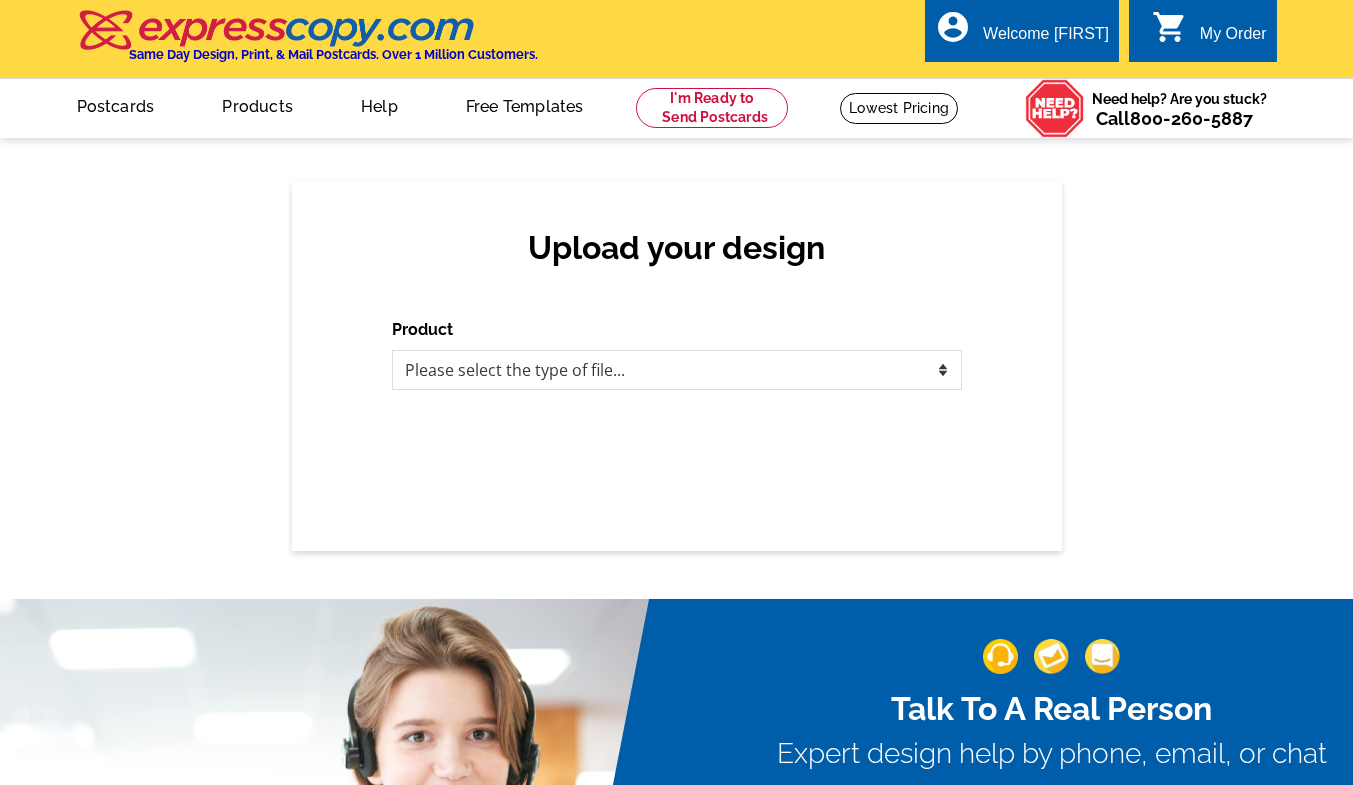 scroll, scrollTop: 0, scrollLeft: 0, axis: both 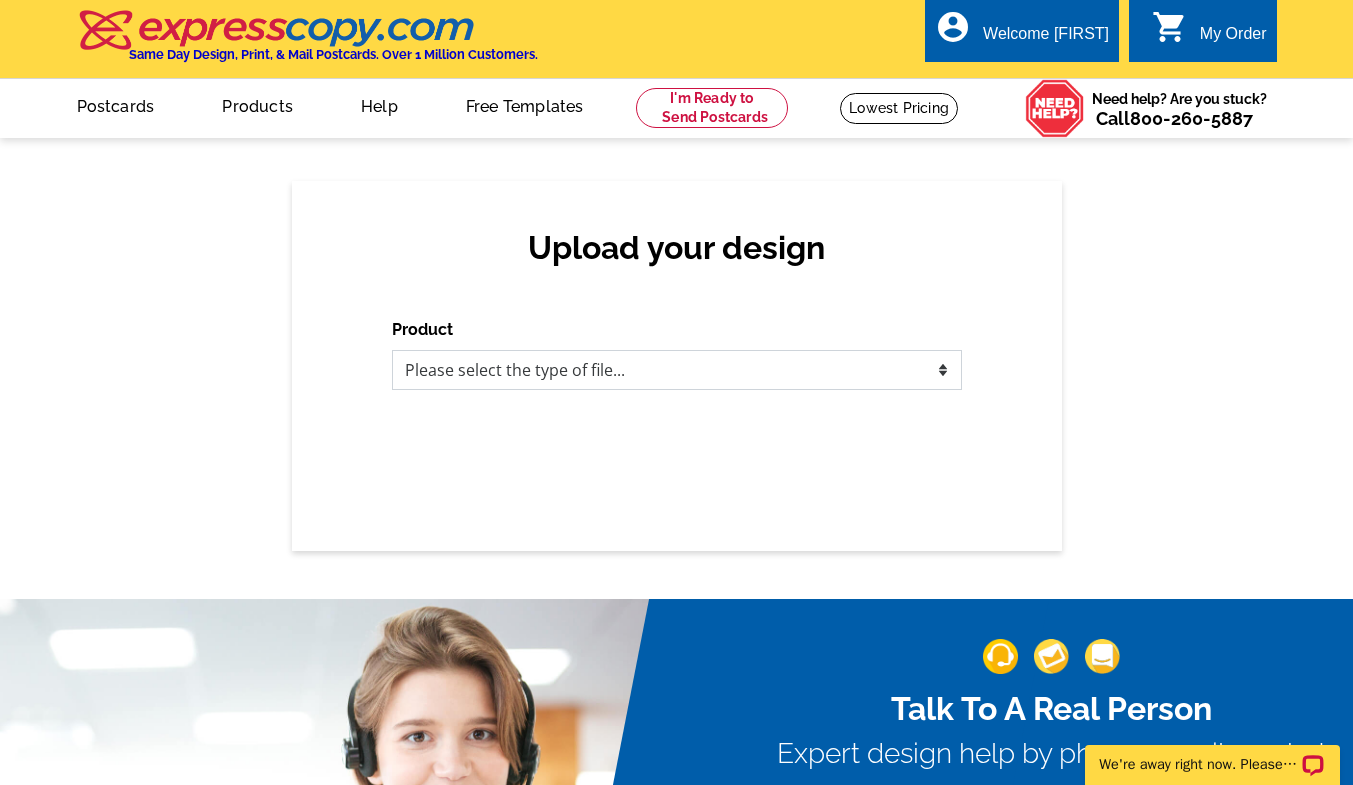 click on "Please select the type of file...
Postcards
Business Cards
Letters and flyers
Greeting Cards
Door Hangers" at bounding box center (677, 370) 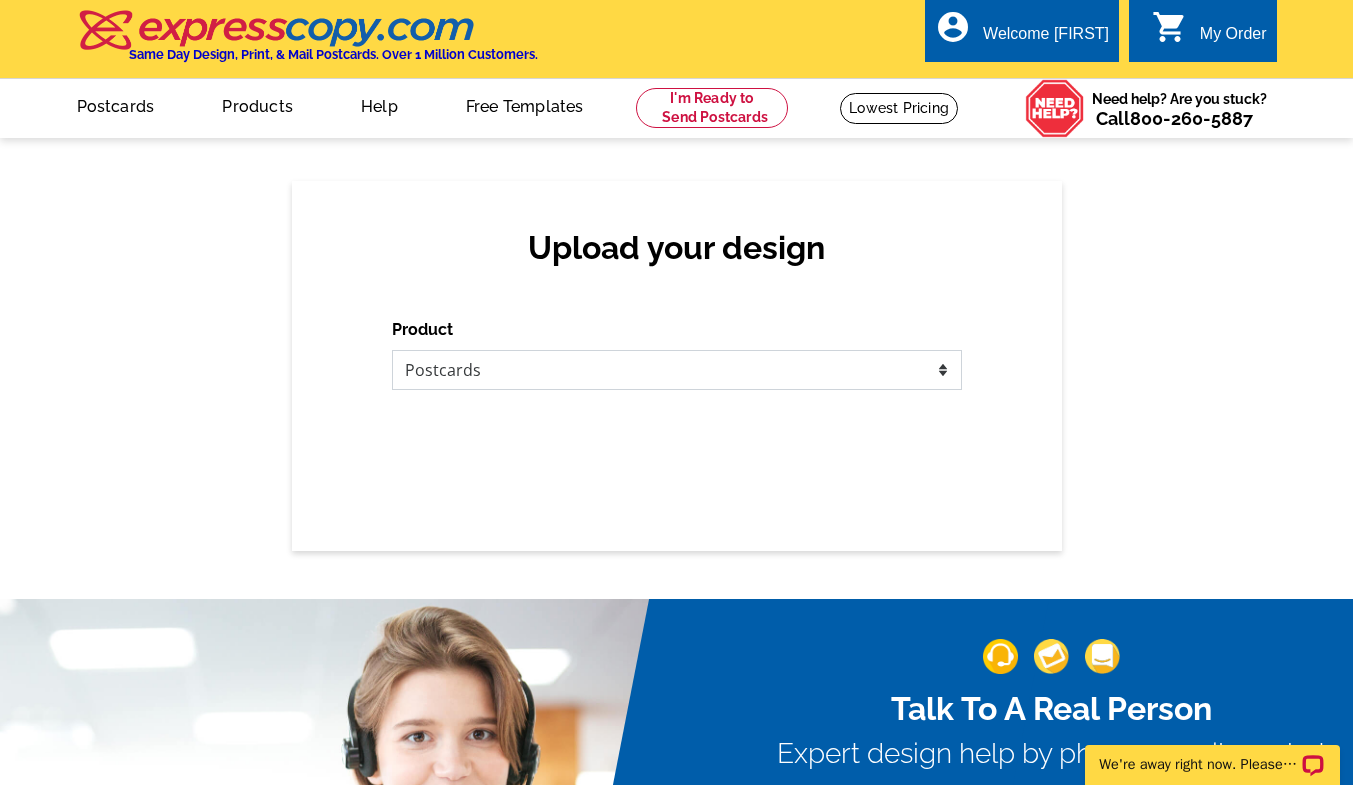 click on "Please select the type of file...
Postcards
Business Cards
Letters and flyers
Greeting Cards
Door Hangers" at bounding box center (677, 370) 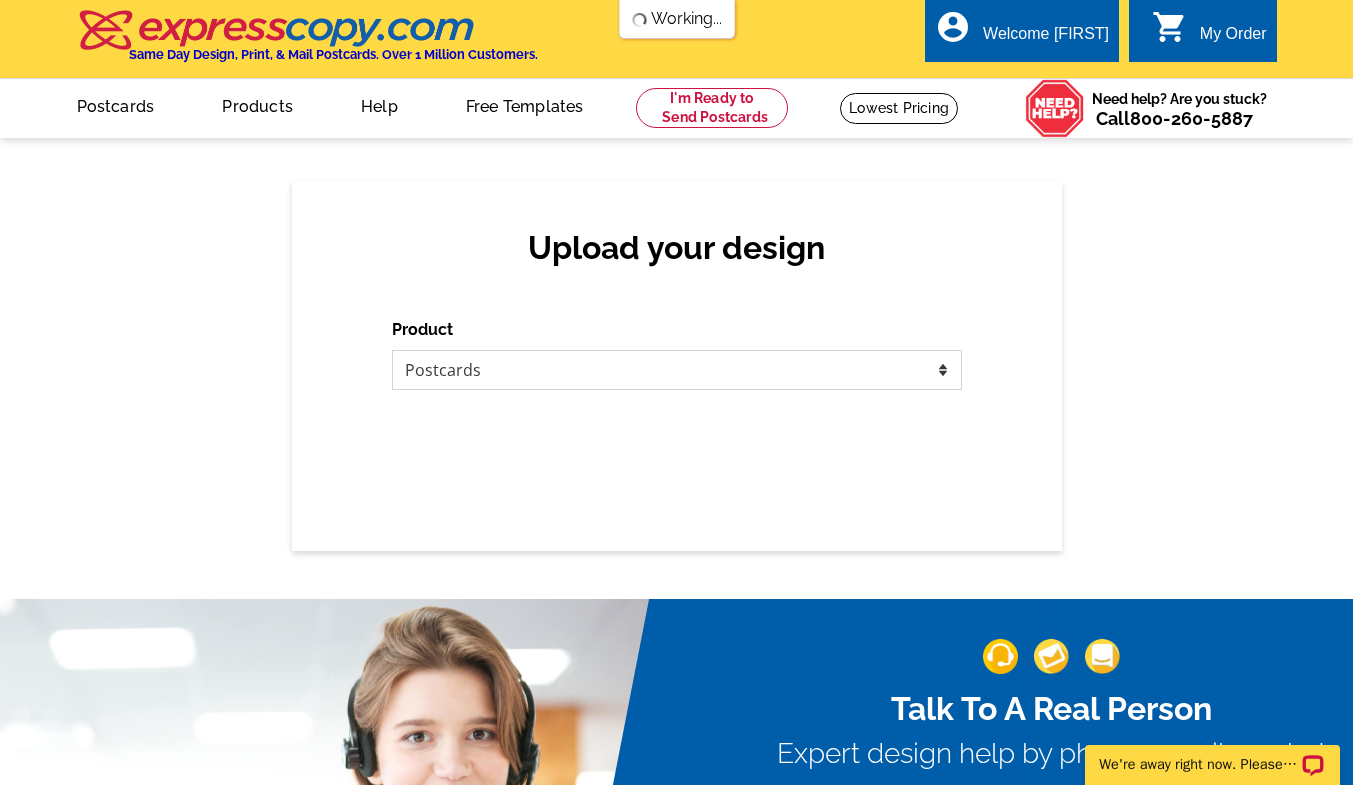 scroll, scrollTop: 0, scrollLeft: 0, axis: both 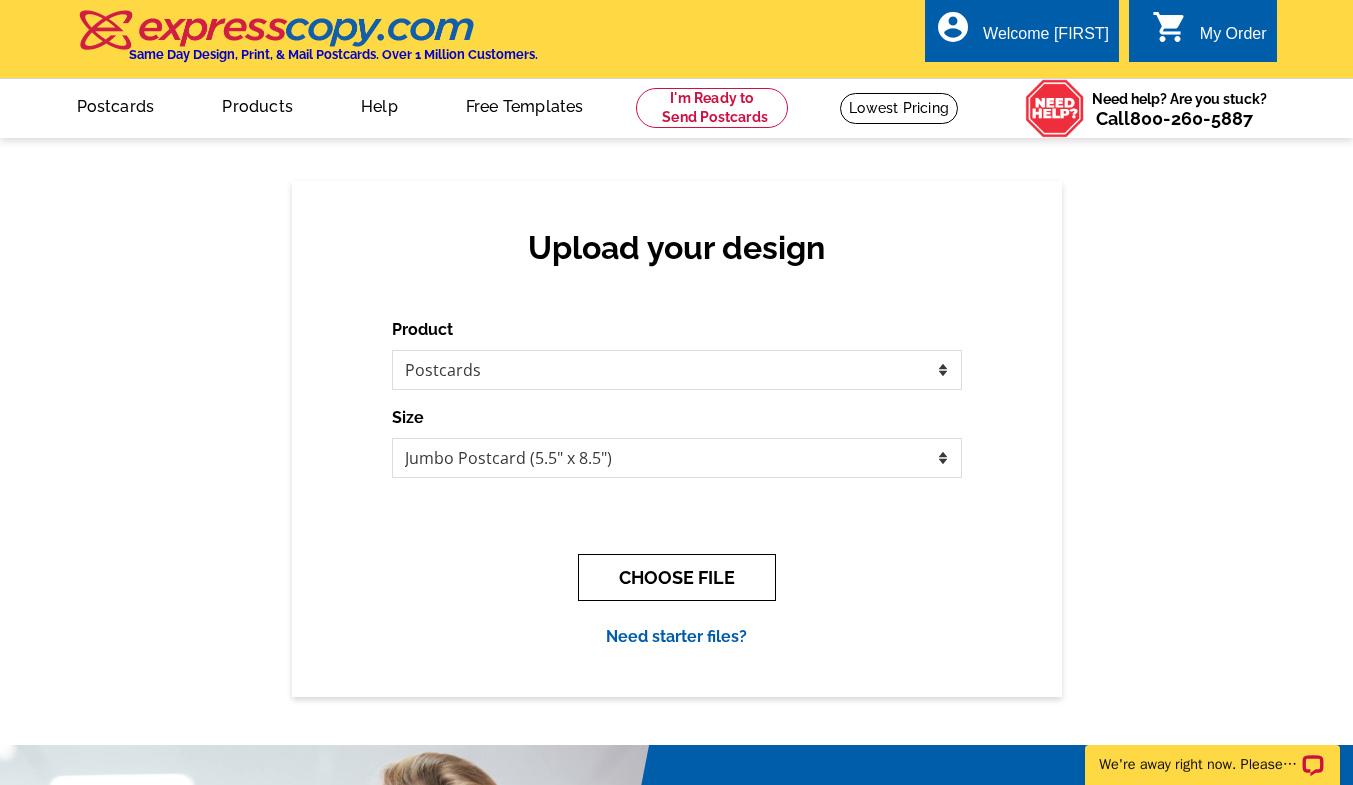 click on "CHOOSE FILE" at bounding box center [677, 577] 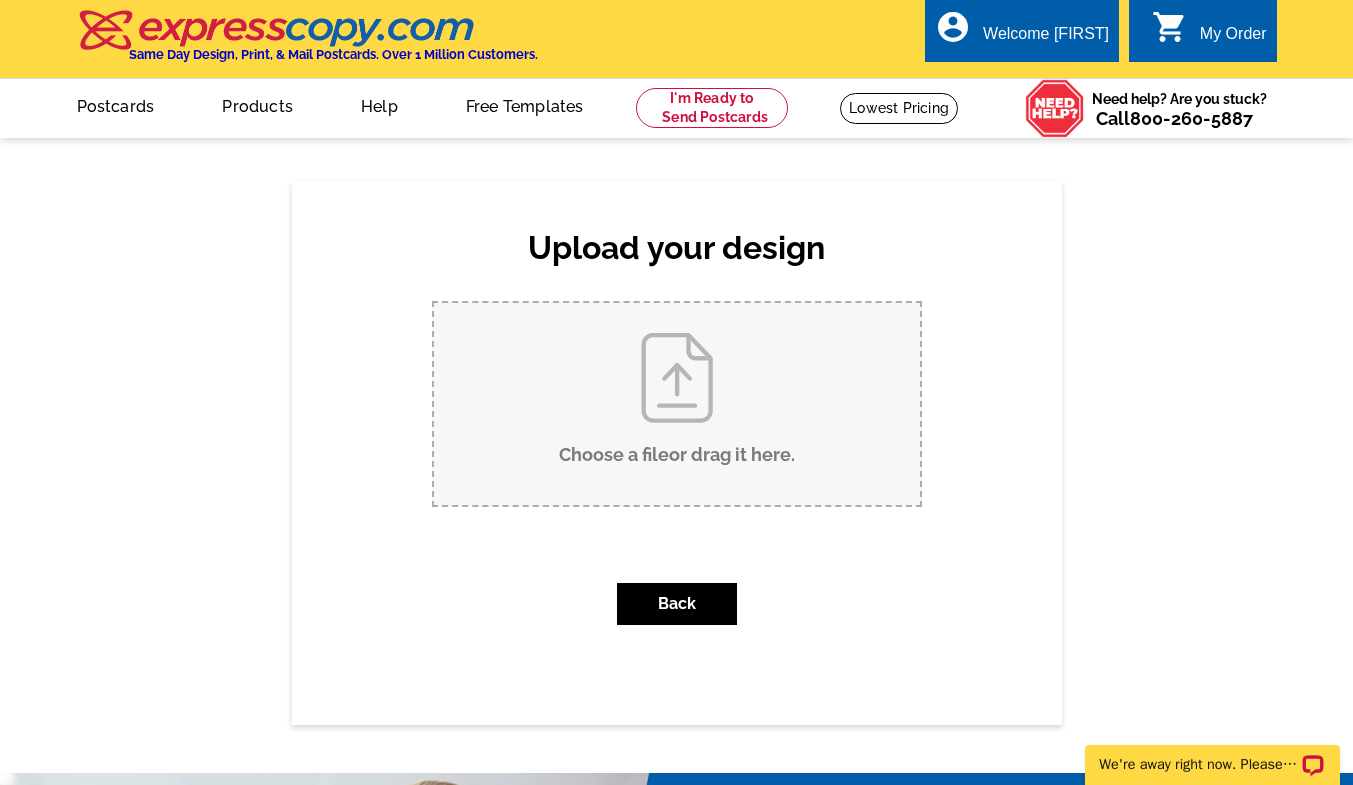 click on "Choose a file  or drag it here ." at bounding box center (677, 404) 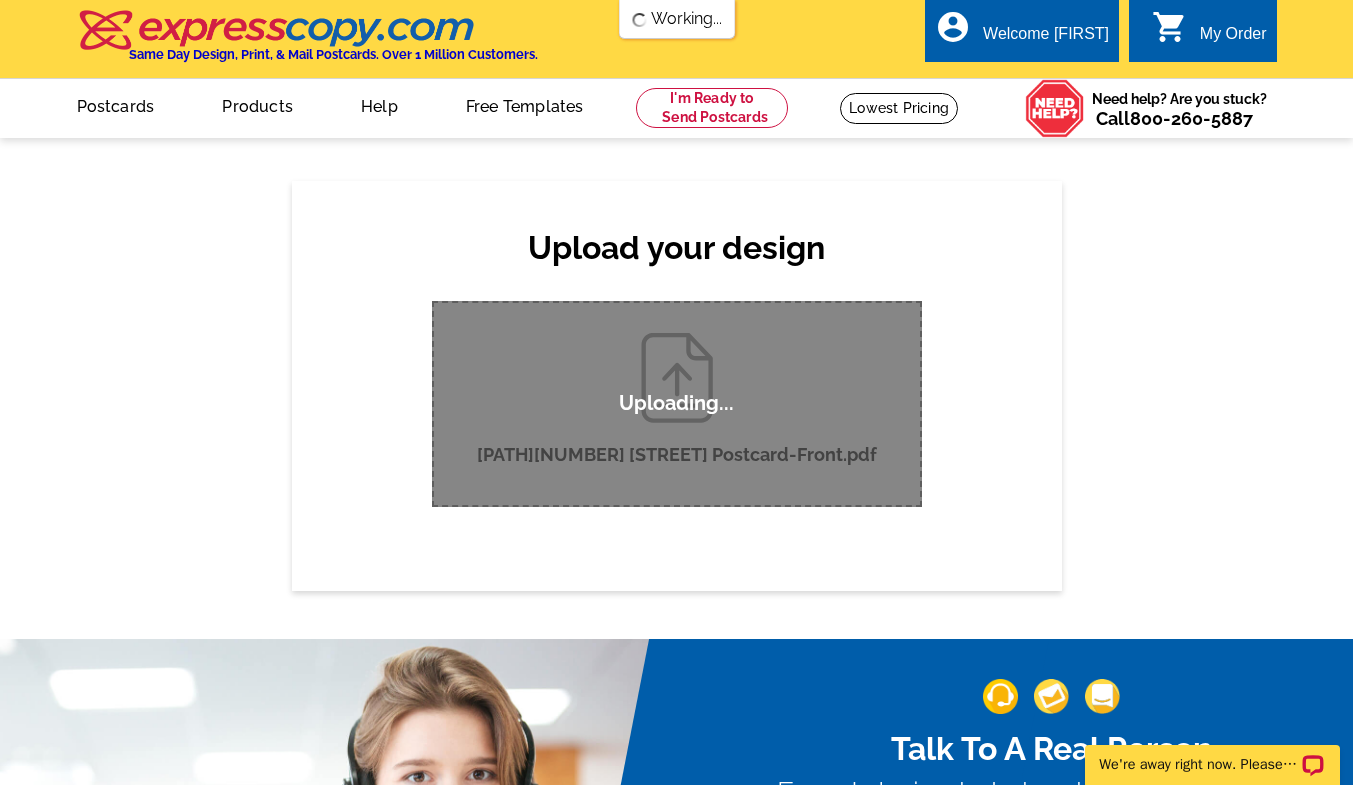type 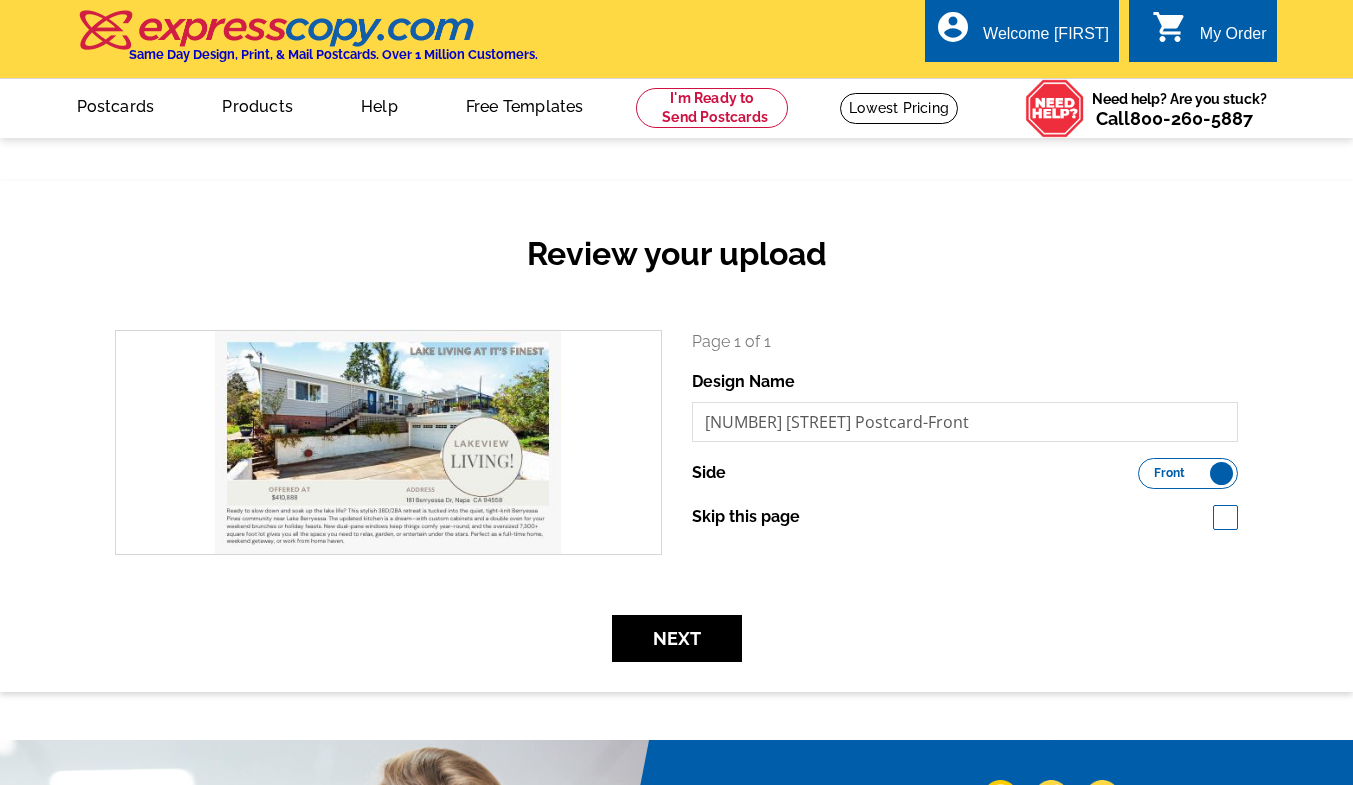 scroll, scrollTop: 0, scrollLeft: 0, axis: both 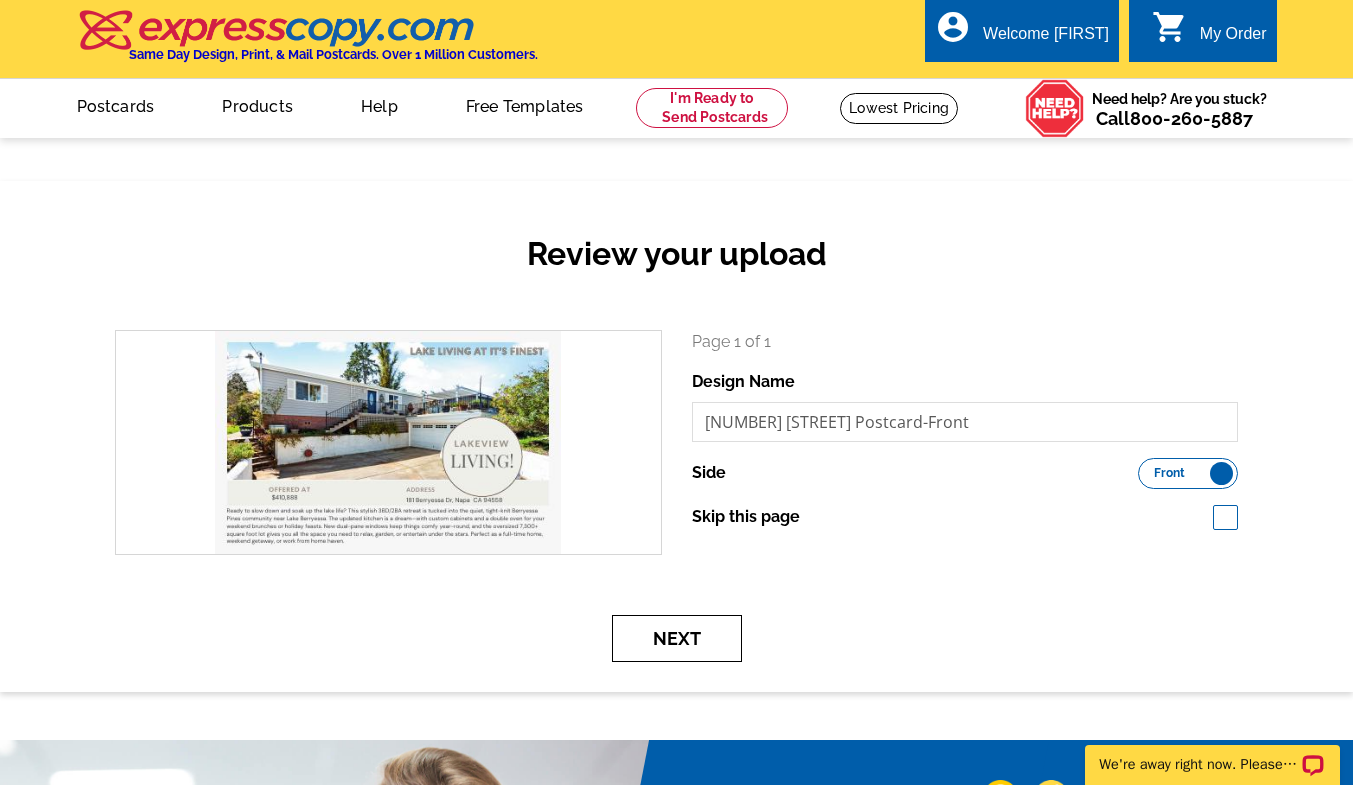 click on "Next" at bounding box center (677, 638) 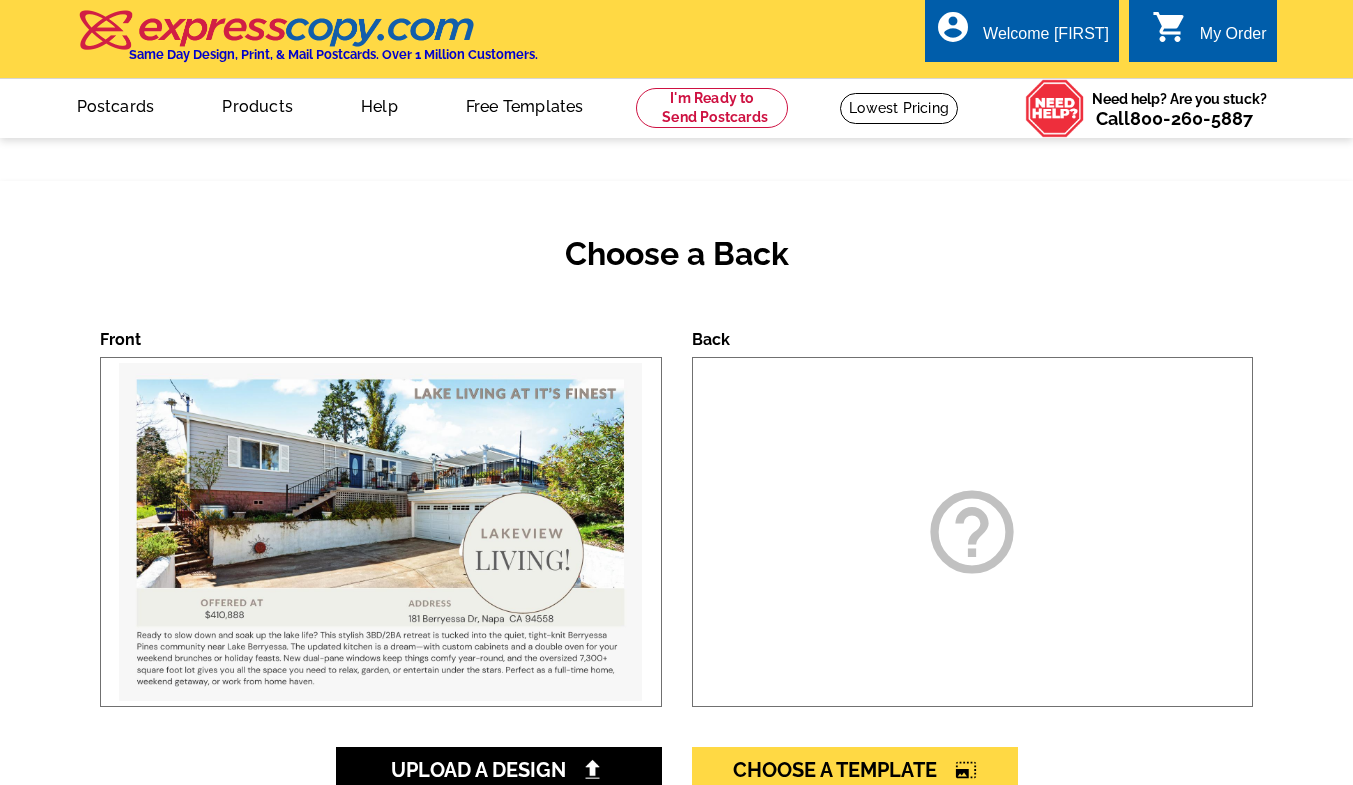 scroll, scrollTop: 0, scrollLeft: 0, axis: both 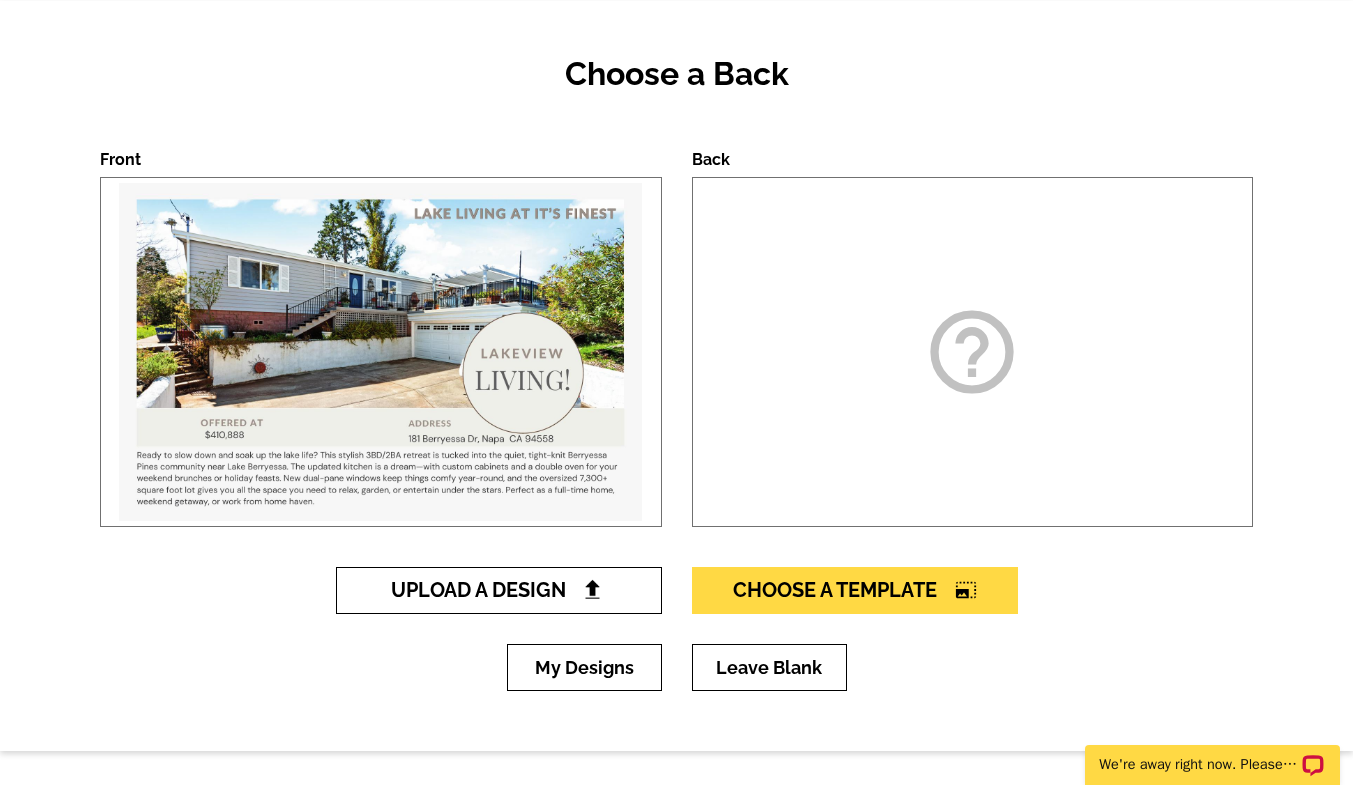 click at bounding box center (592, 589) 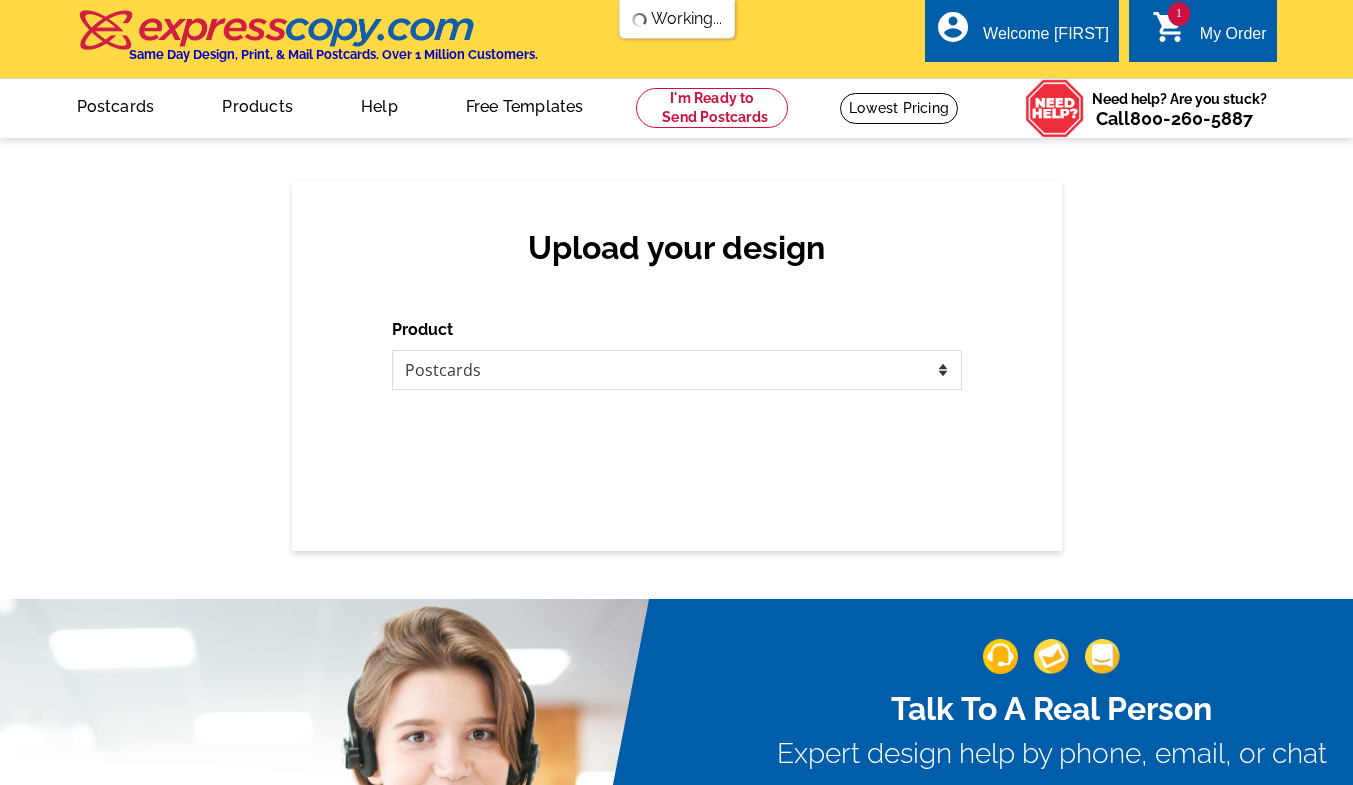 scroll, scrollTop: 0, scrollLeft: 0, axis: both 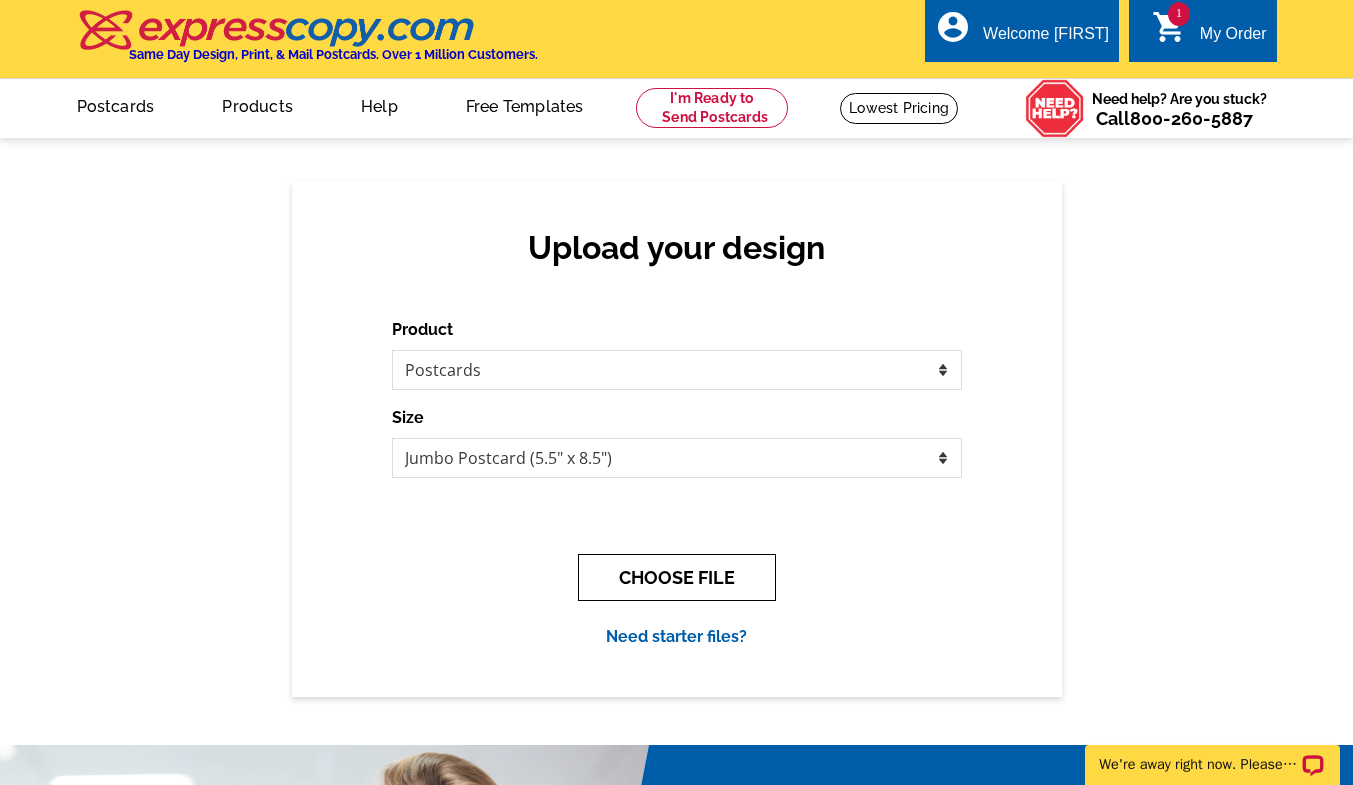 click on "CHOOSE FILE" at bounding box center [677, 577] 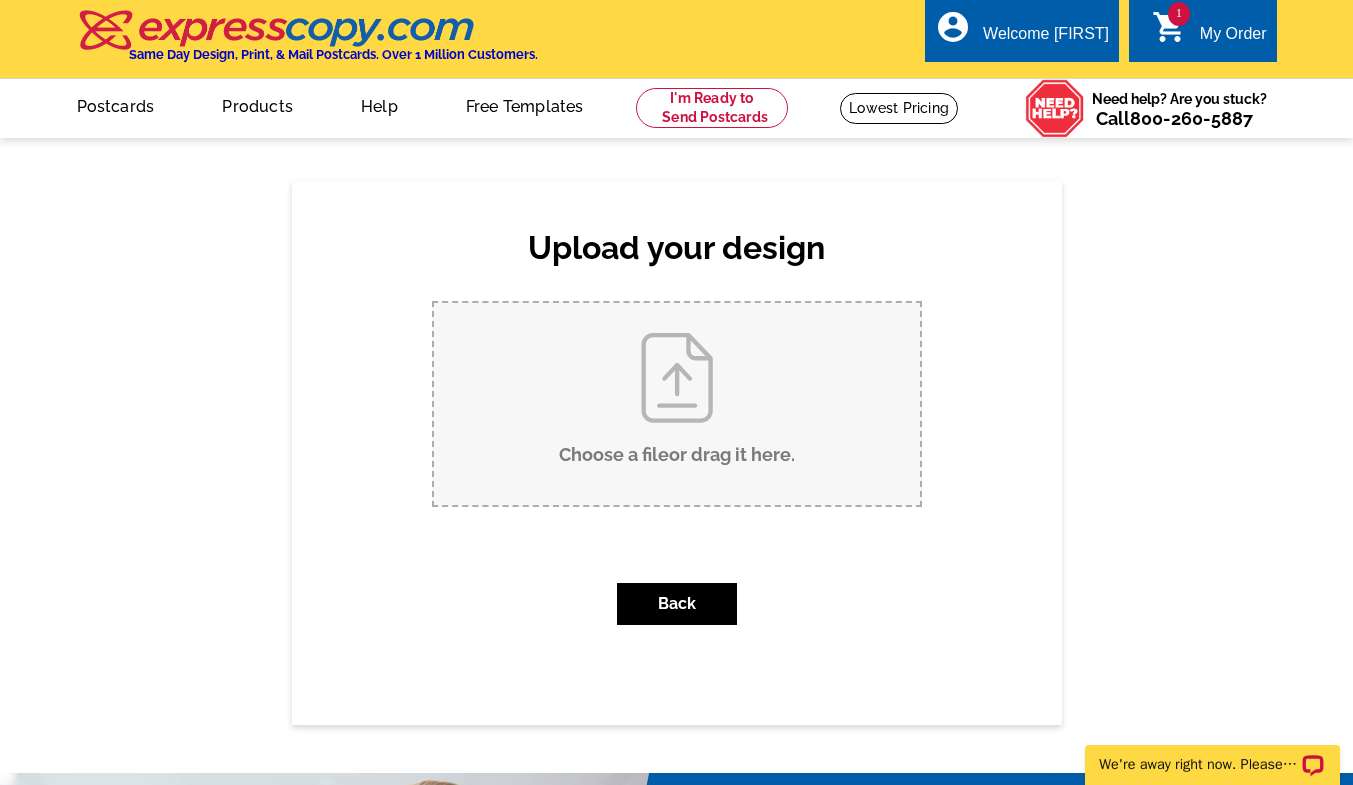 click on "Choose a file  or drag it here ." at bounding box center [677, 404] 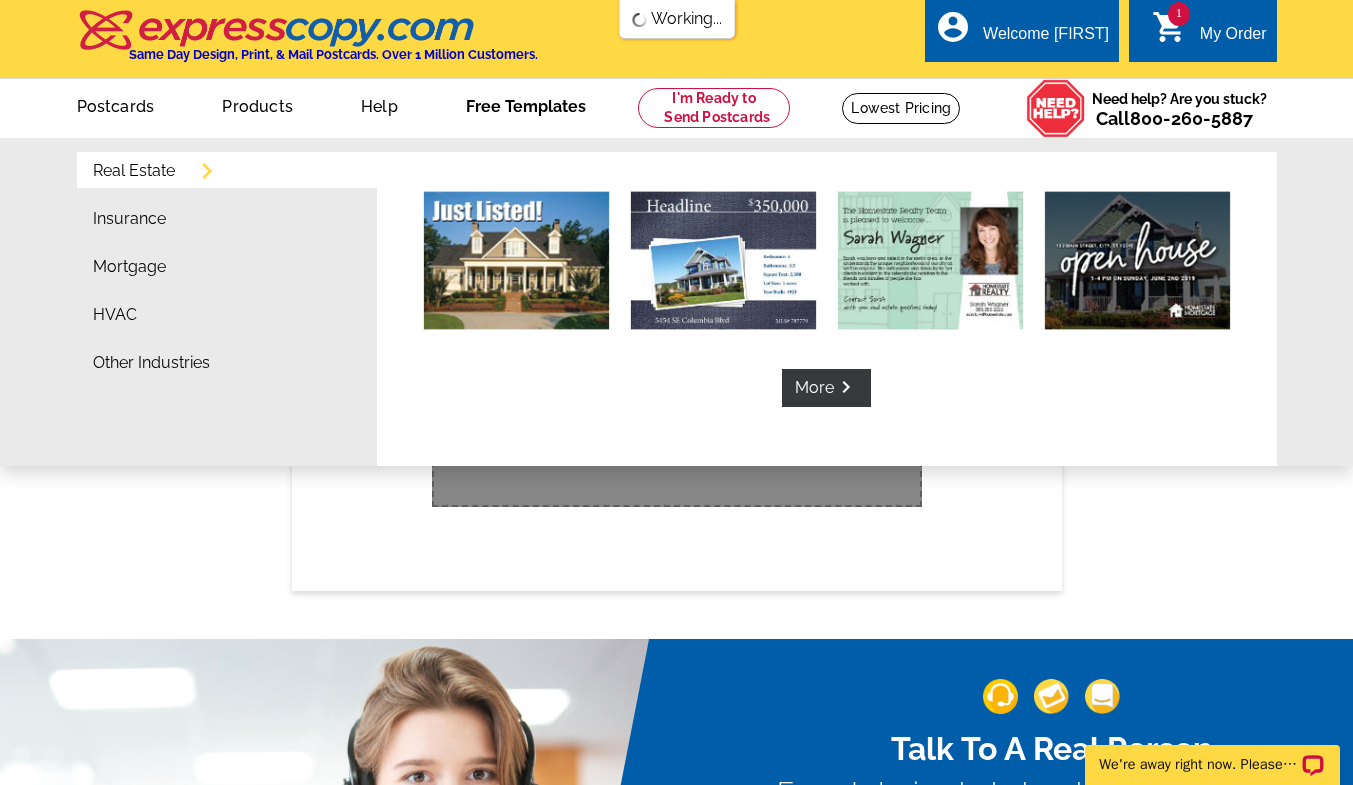 scroll, scrollTop: 0, scrollLeft: 0, axis: both 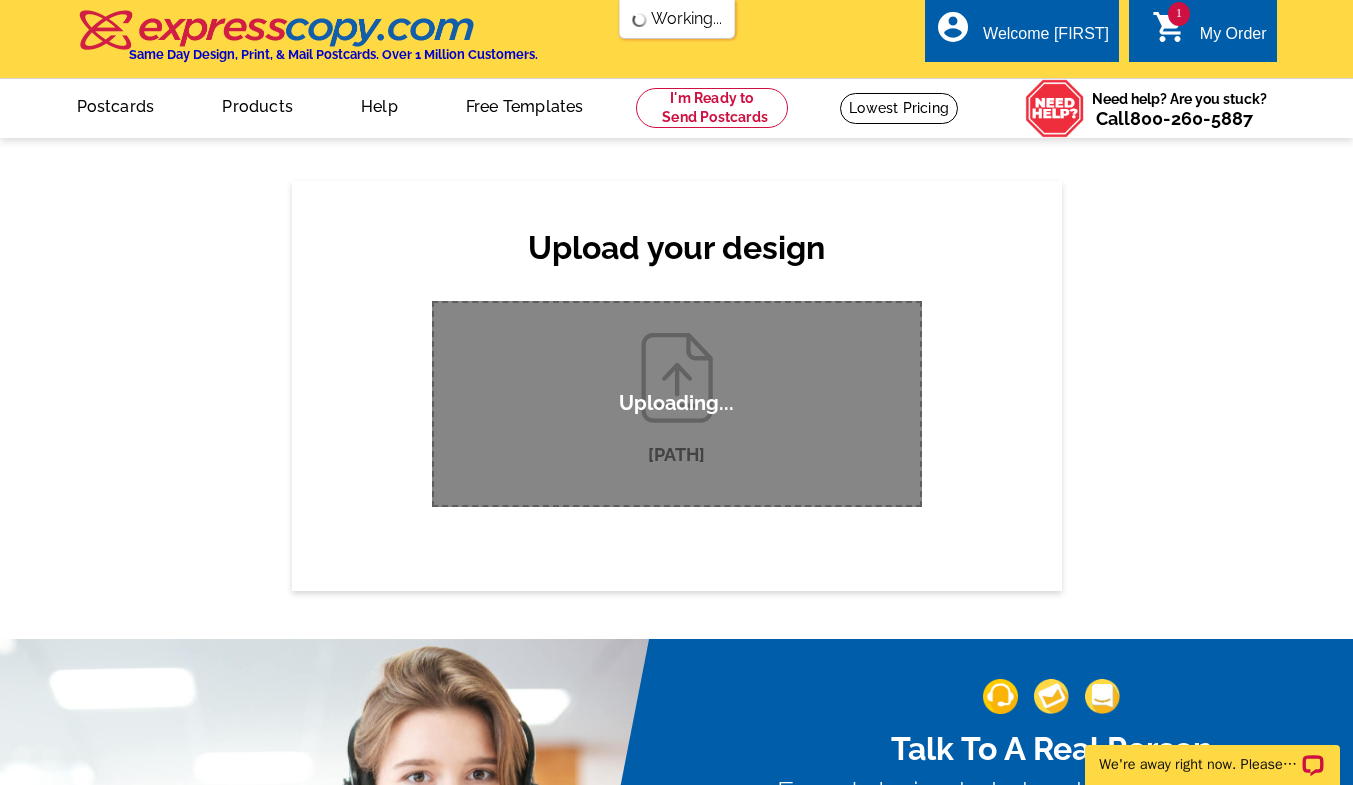 type 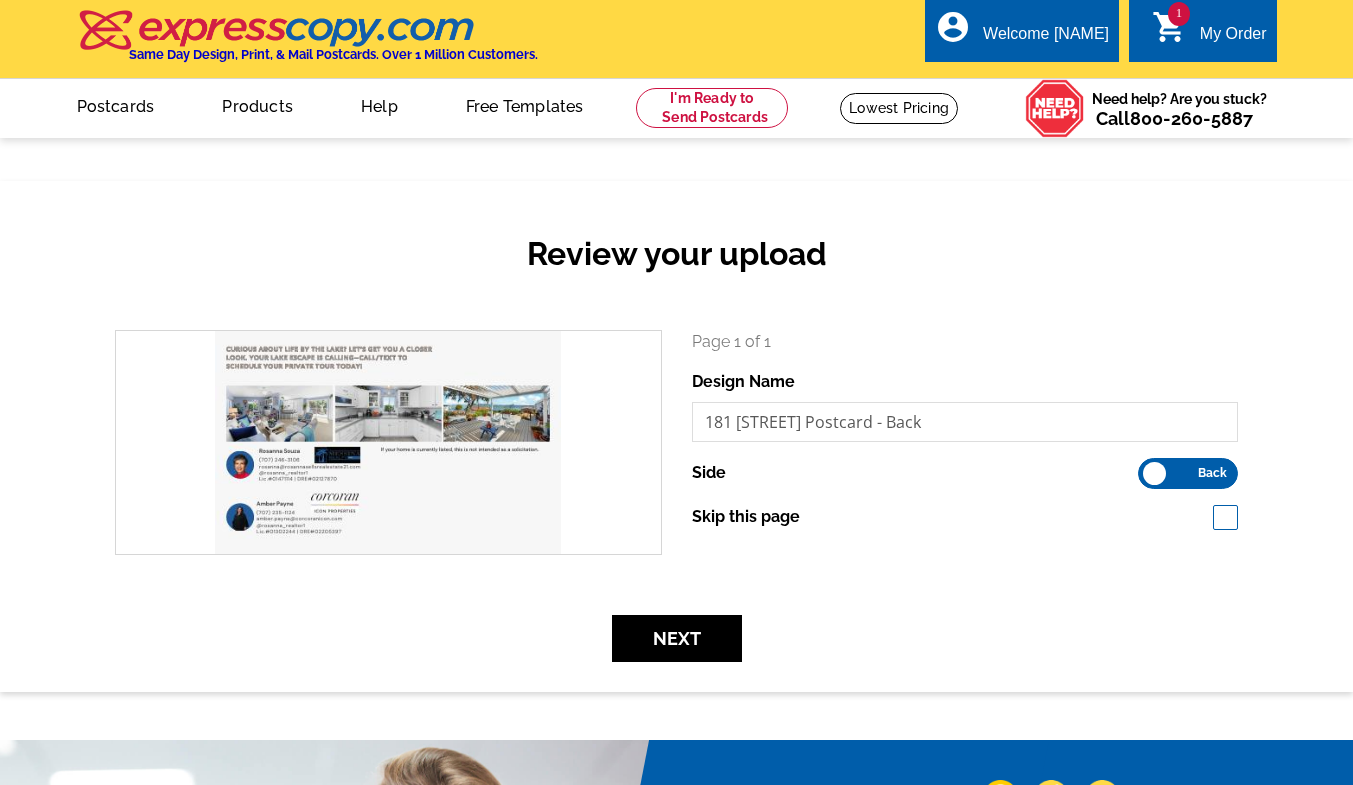 scroll, scrollTop: 0, scrollLeft: 0, axis: both 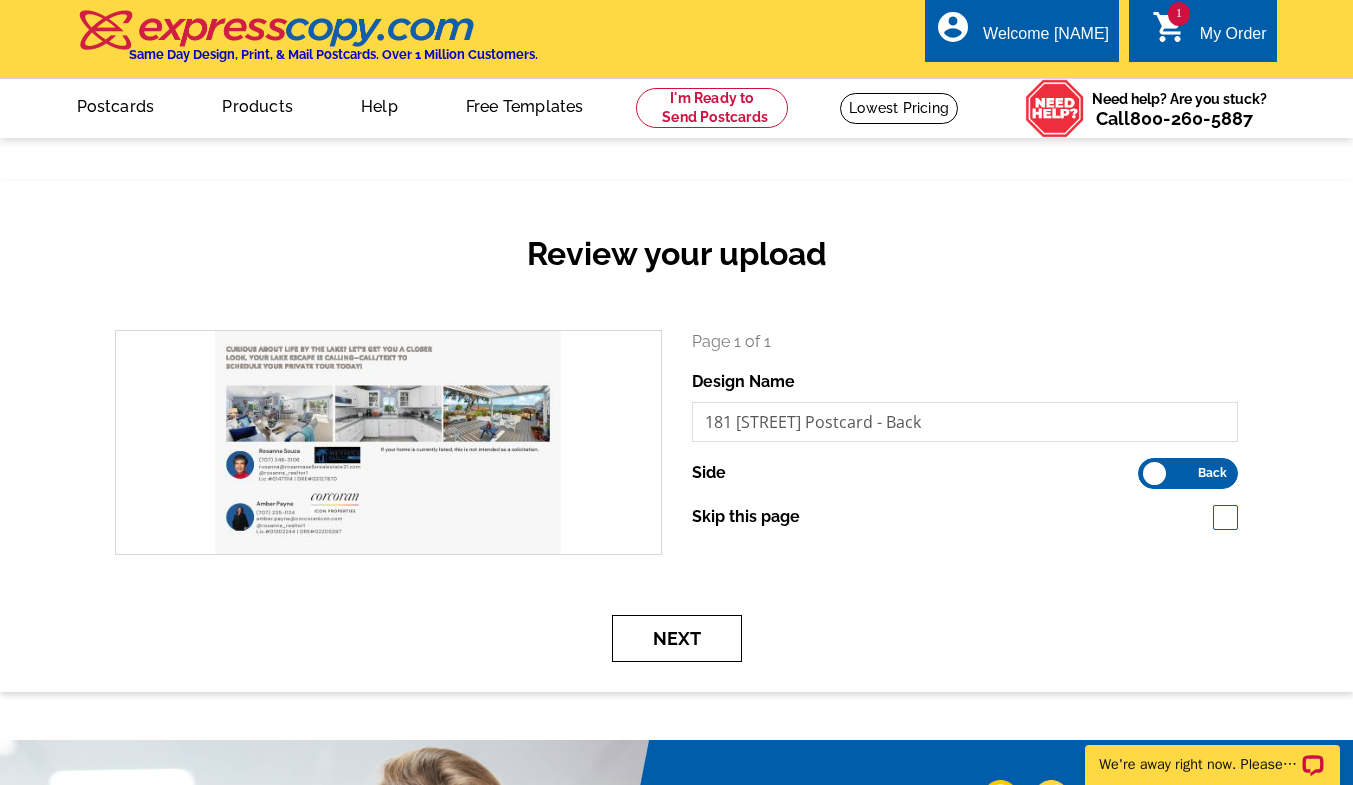 click on "Next" at bounding box center (677, 638) 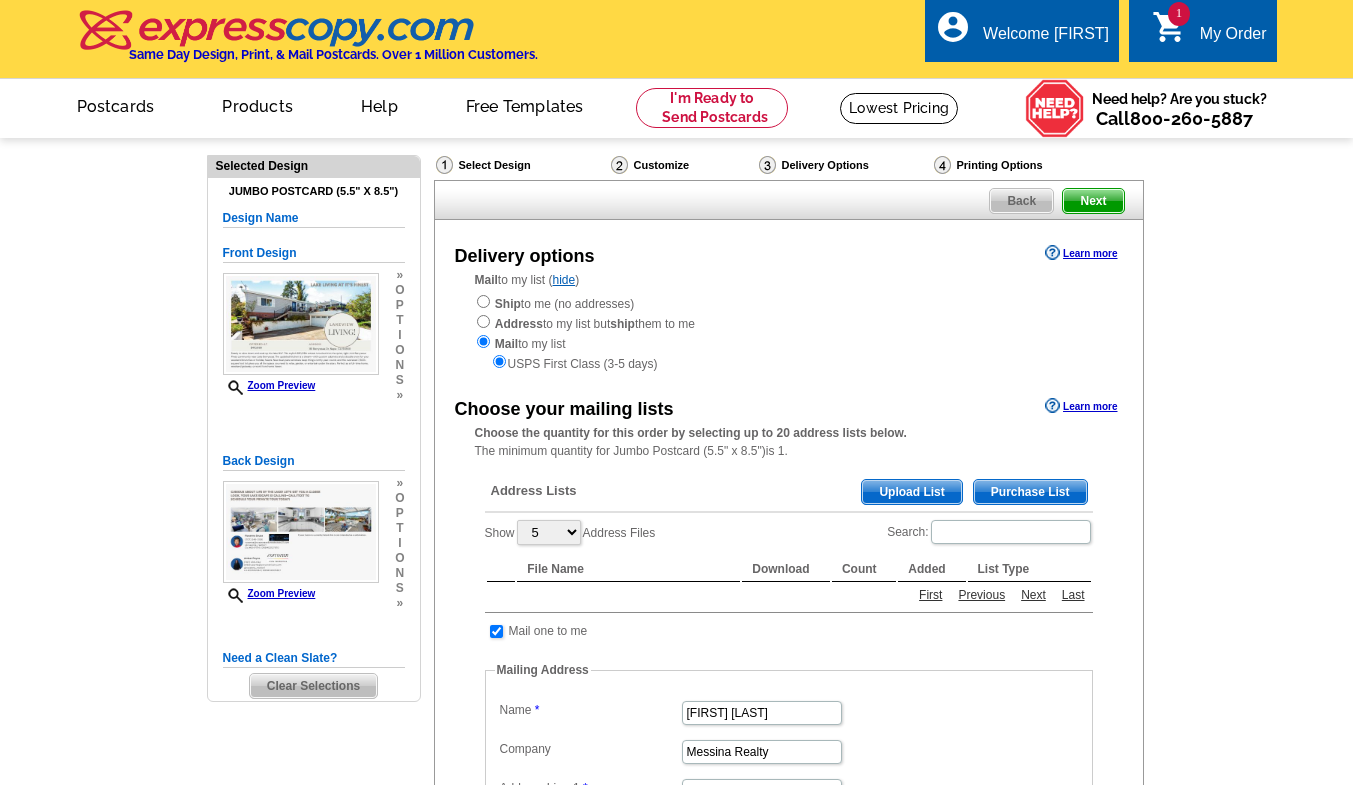 scroll, scrollTop: 0, scrollLeft: 0, axis: both 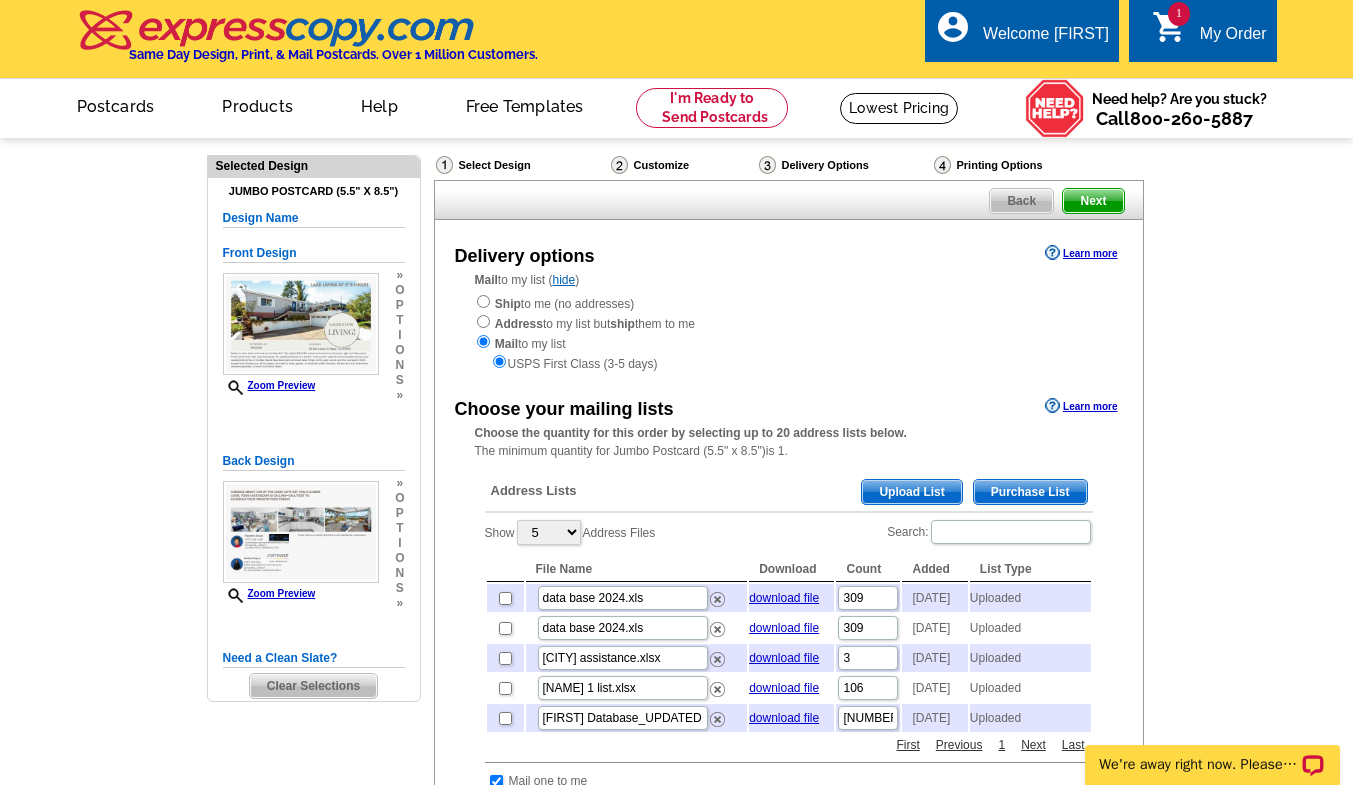 click on "Upload List" at bounding box center [911, 492] 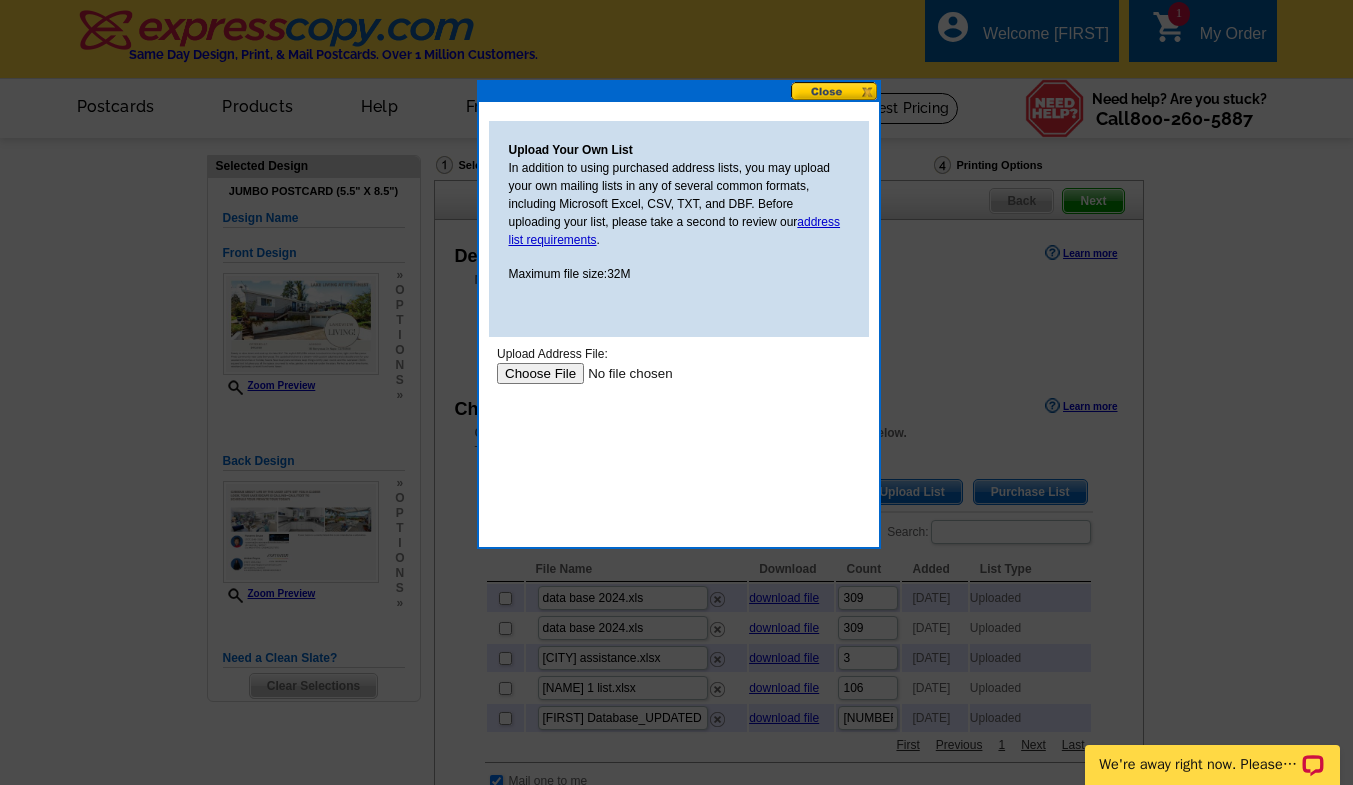 scroll, scrollTop: 0, scrollLeft: 0, axis: both 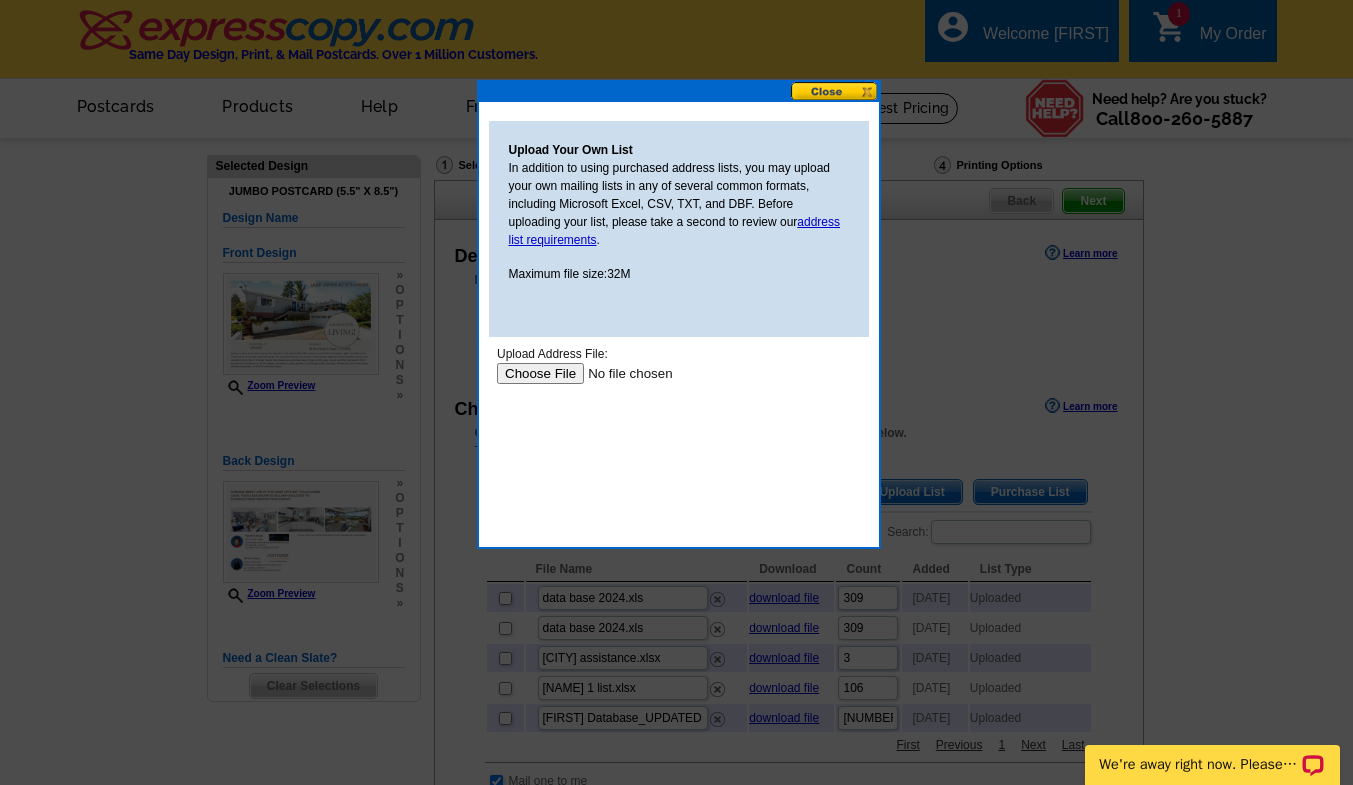 click at bounding box center (622, 373) 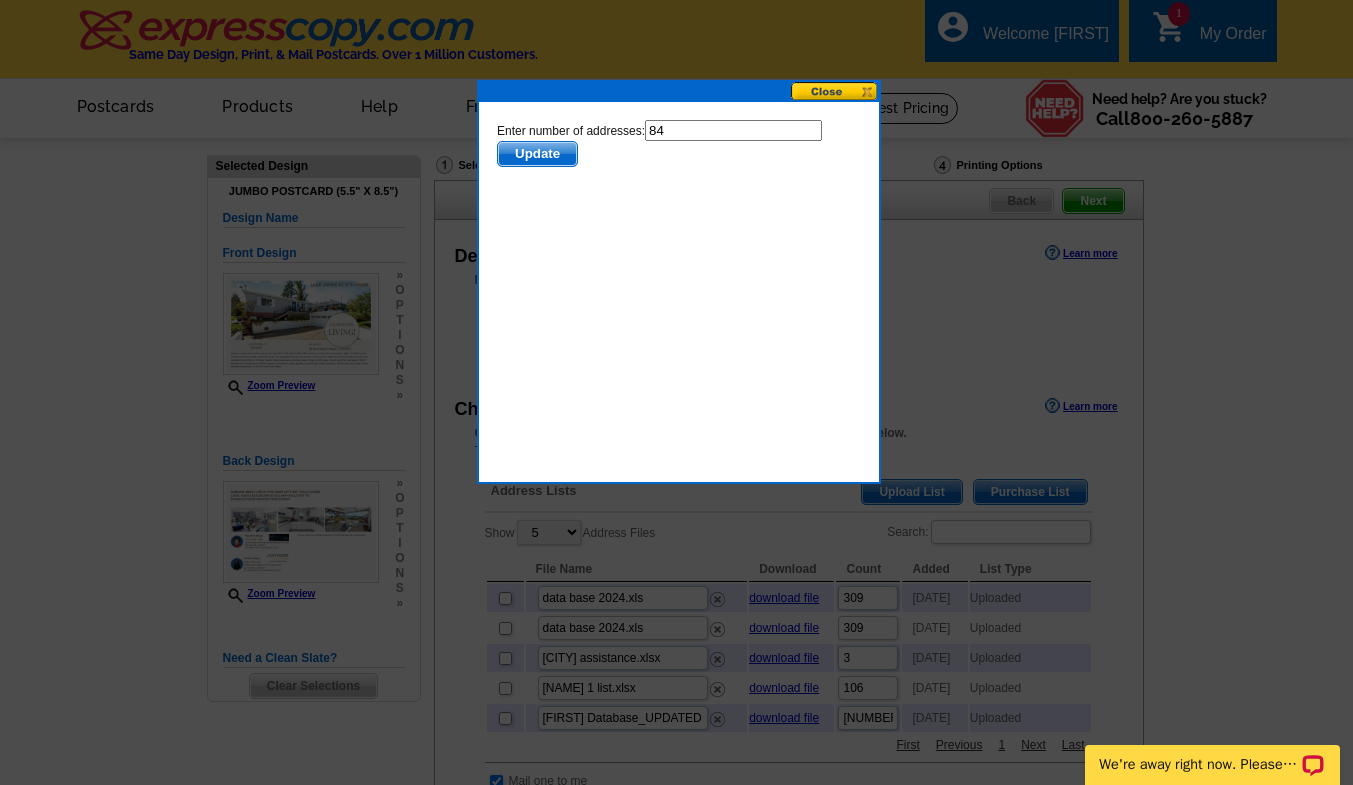 scroll, scrollTop: 0, scrollLeft: 0, axis: both 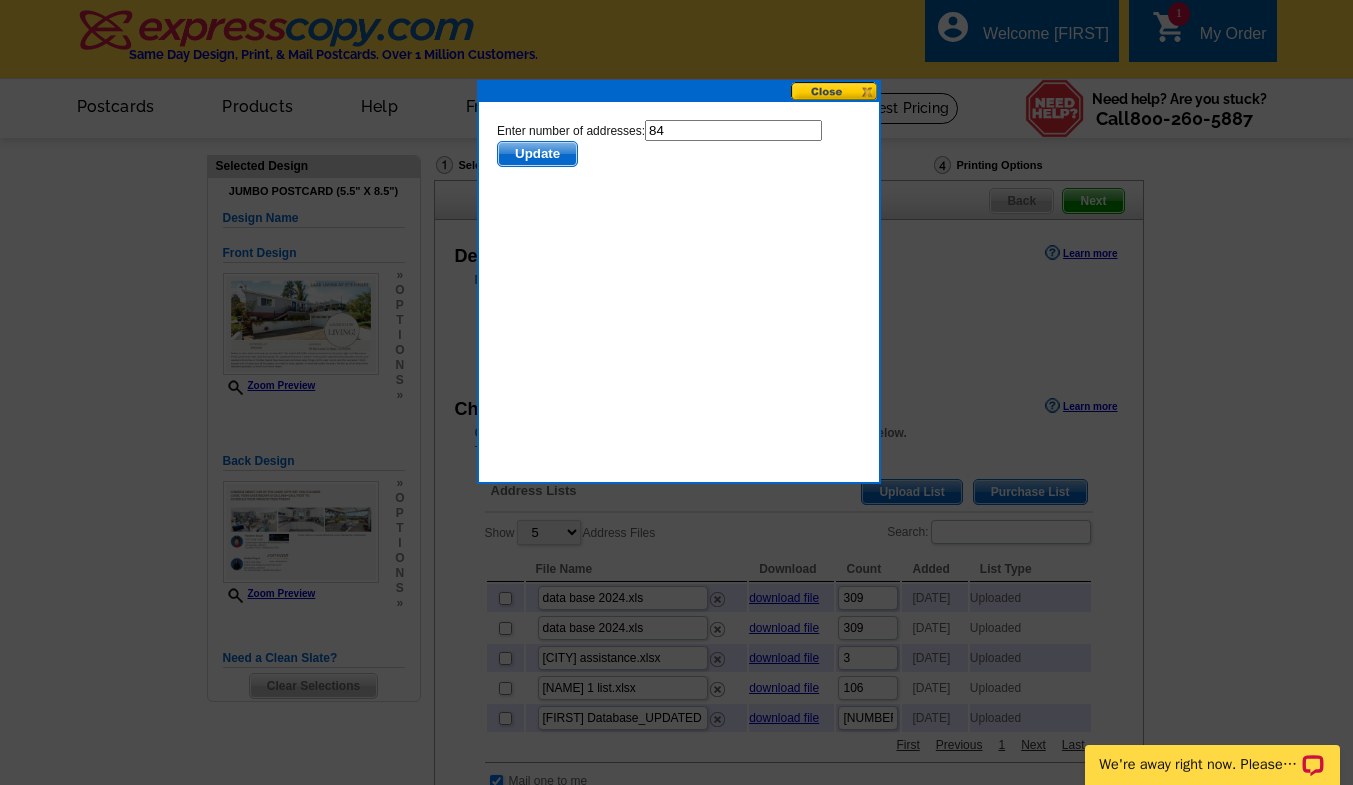 click on "Update" at bounding box center (536, 154) 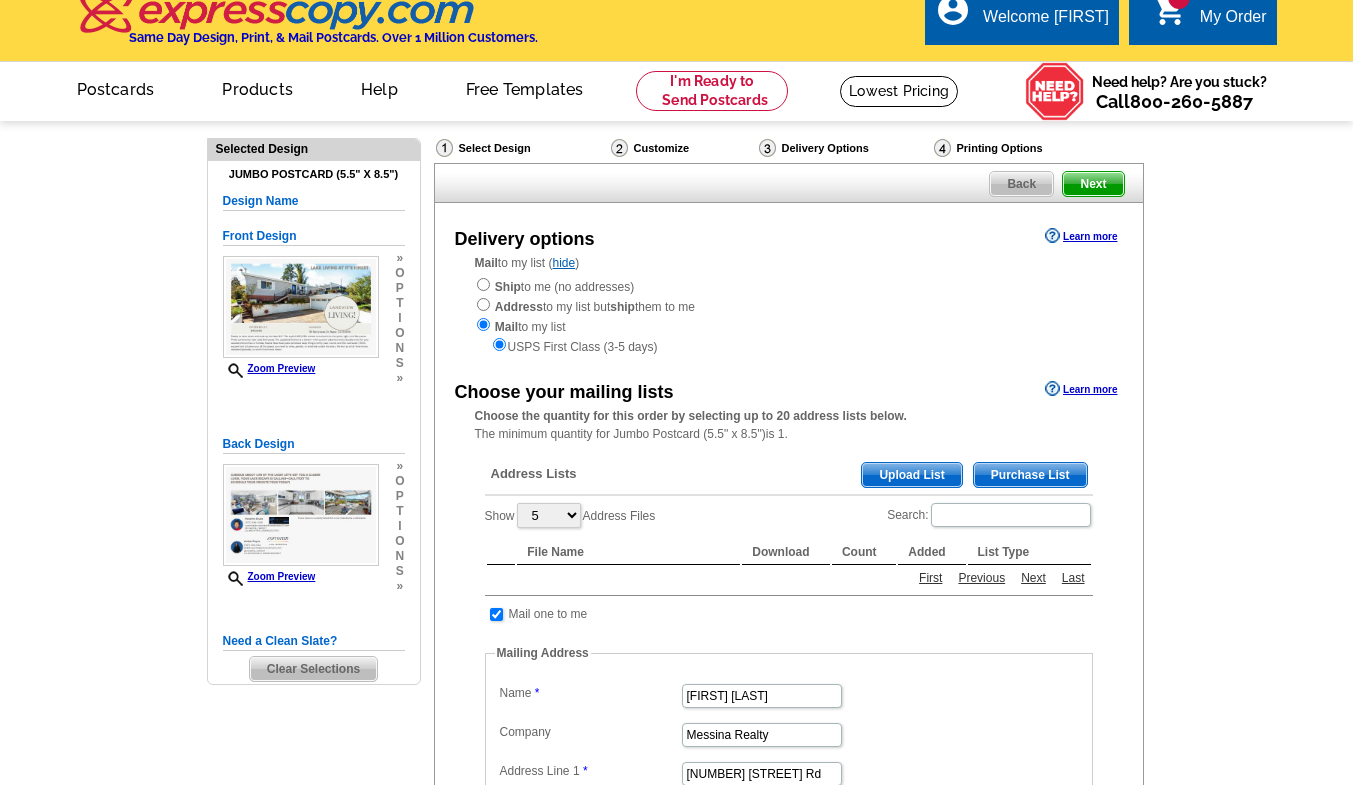 scroll, scrollTop: 16, scrollLeft: 0, axis: vertical 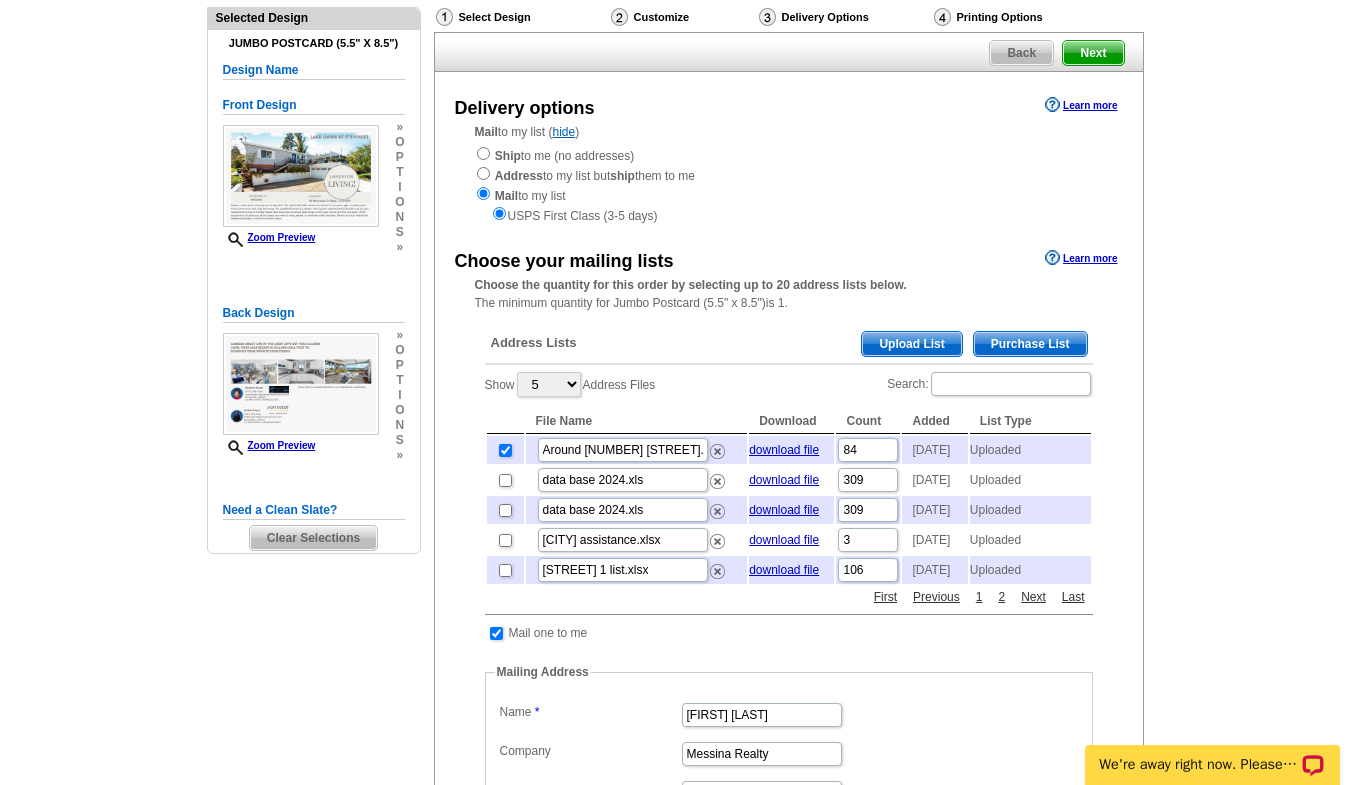 click on "Next" at bounding box center (1093, 53) 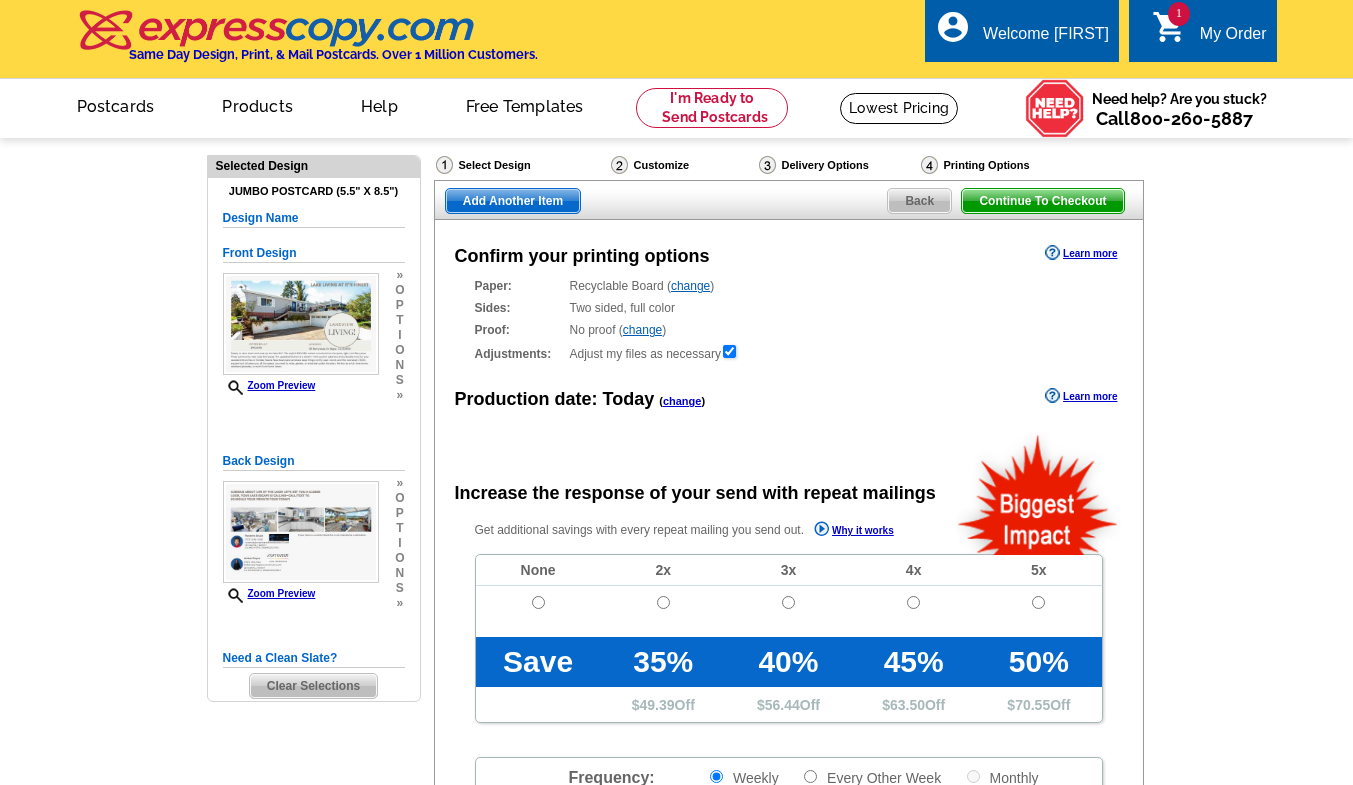 scroll, scrollTop: 0, scrollLeft: 0, axis: both 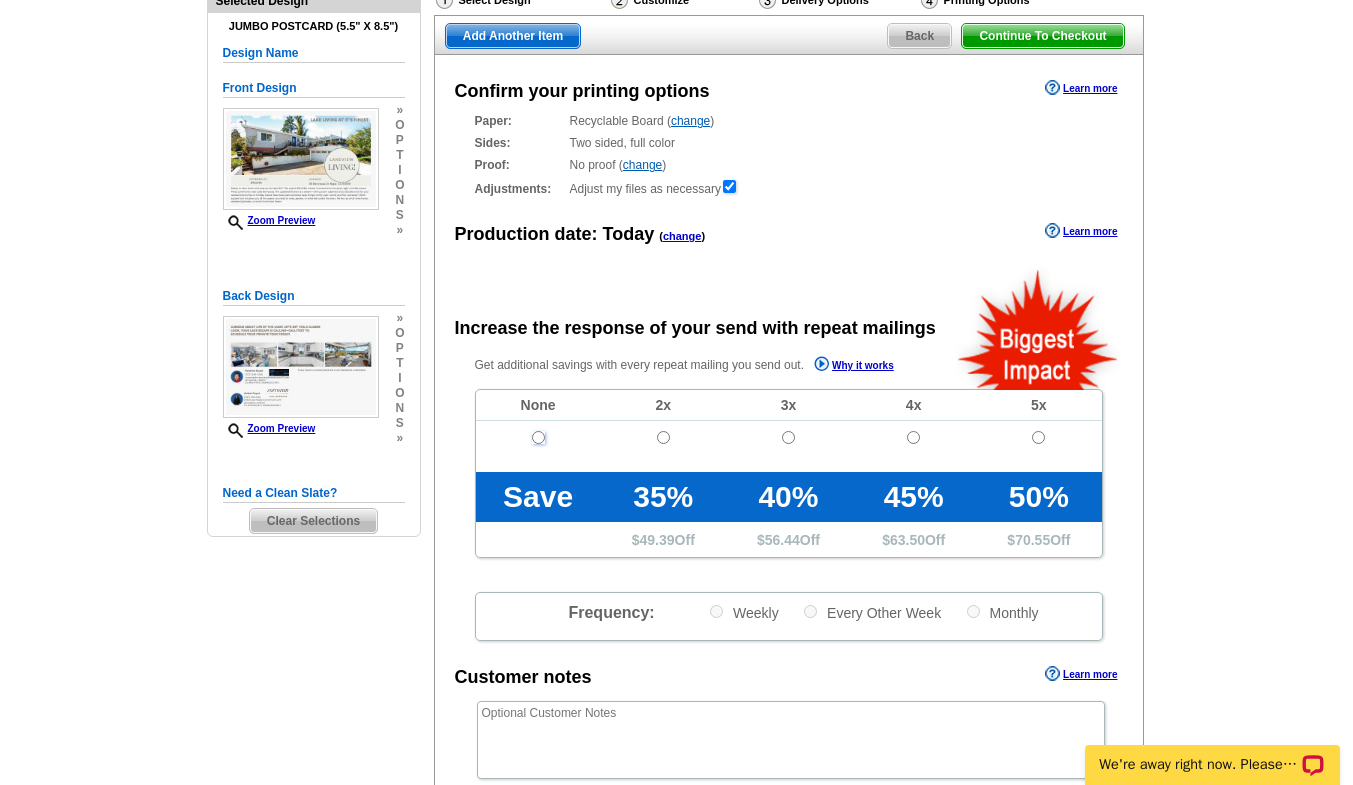 click at bounding box center [538, 437] 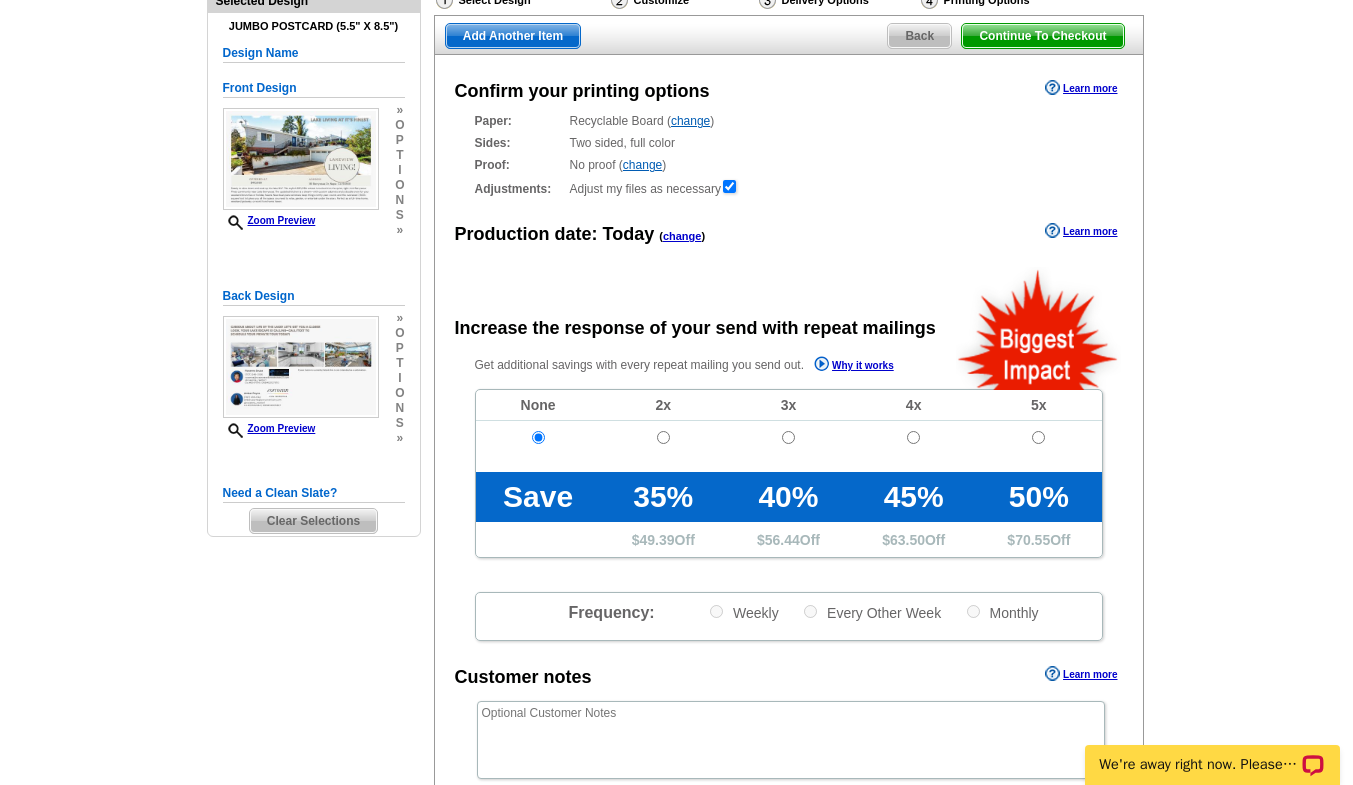 click on "Continue To Checkout" at bounding box center (1042, 36) 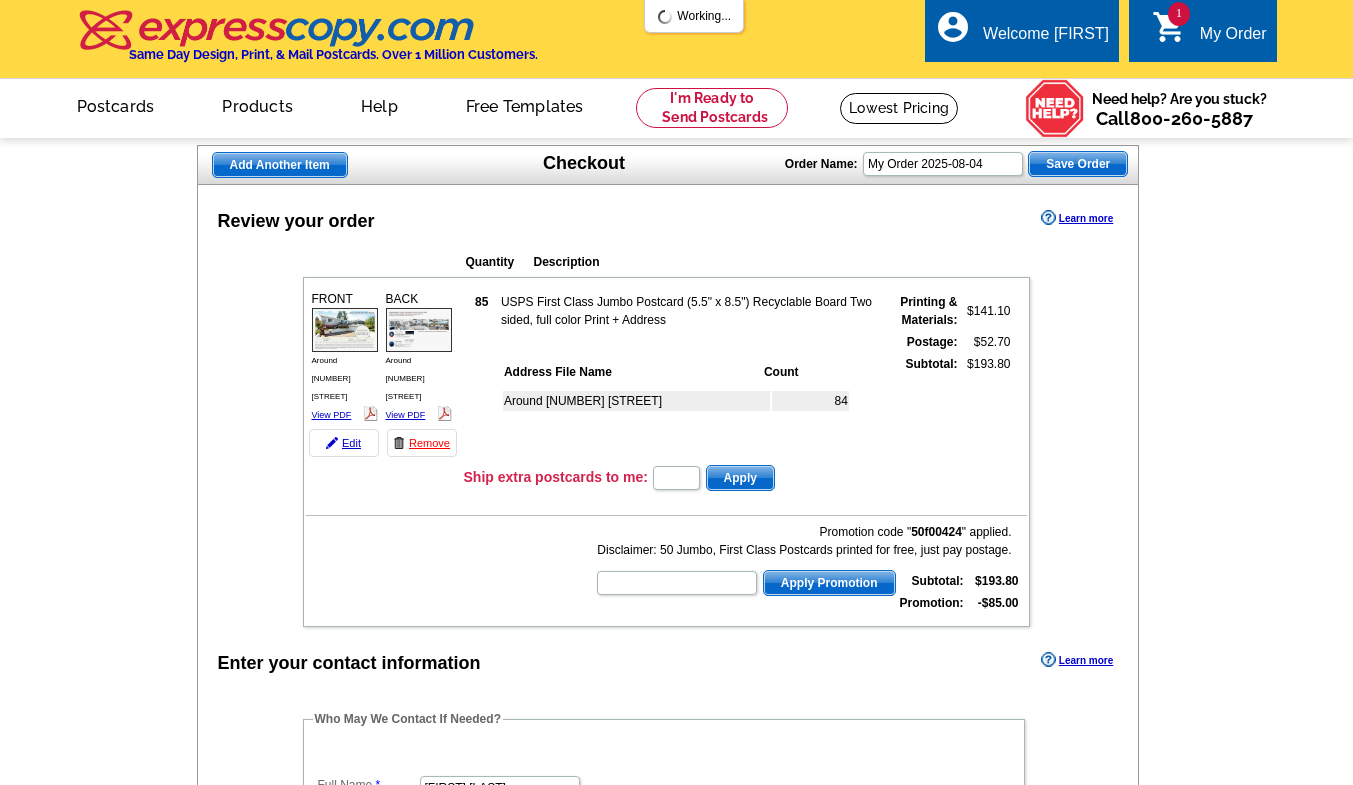 scroll, scrollTop: 0, scrollLeft: 0, axis: both 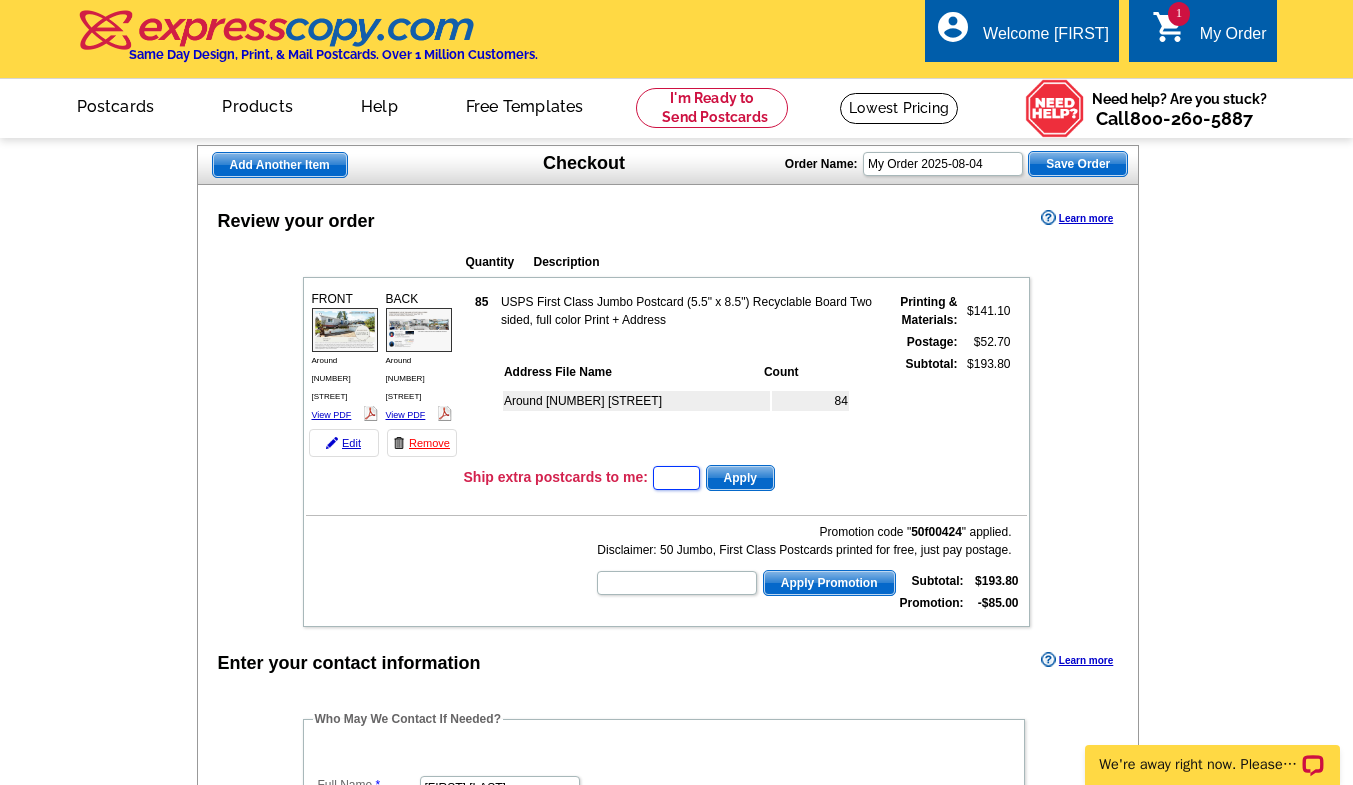 click at bounding box center [676, 478] 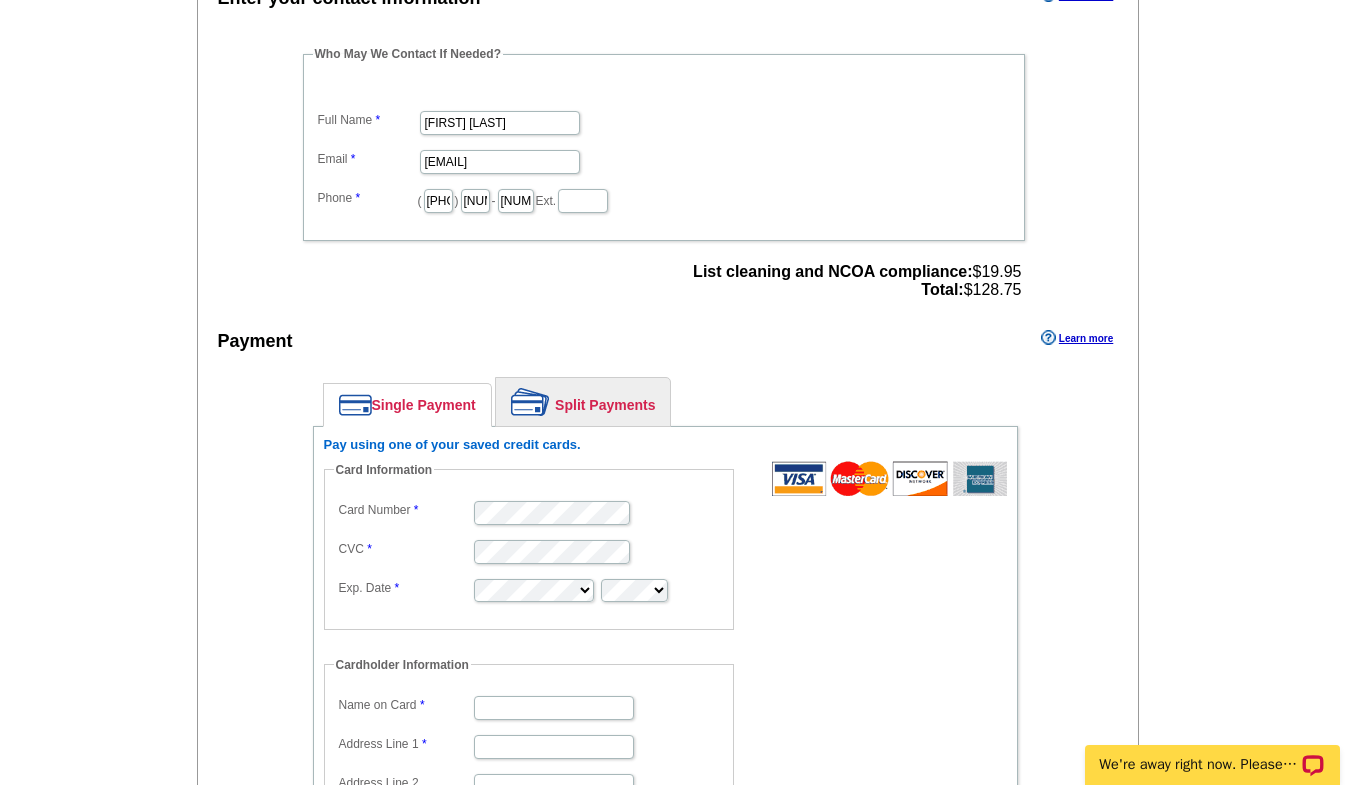 scroll, scrollTop: 665, scrollLeft: 0, axis: vertical 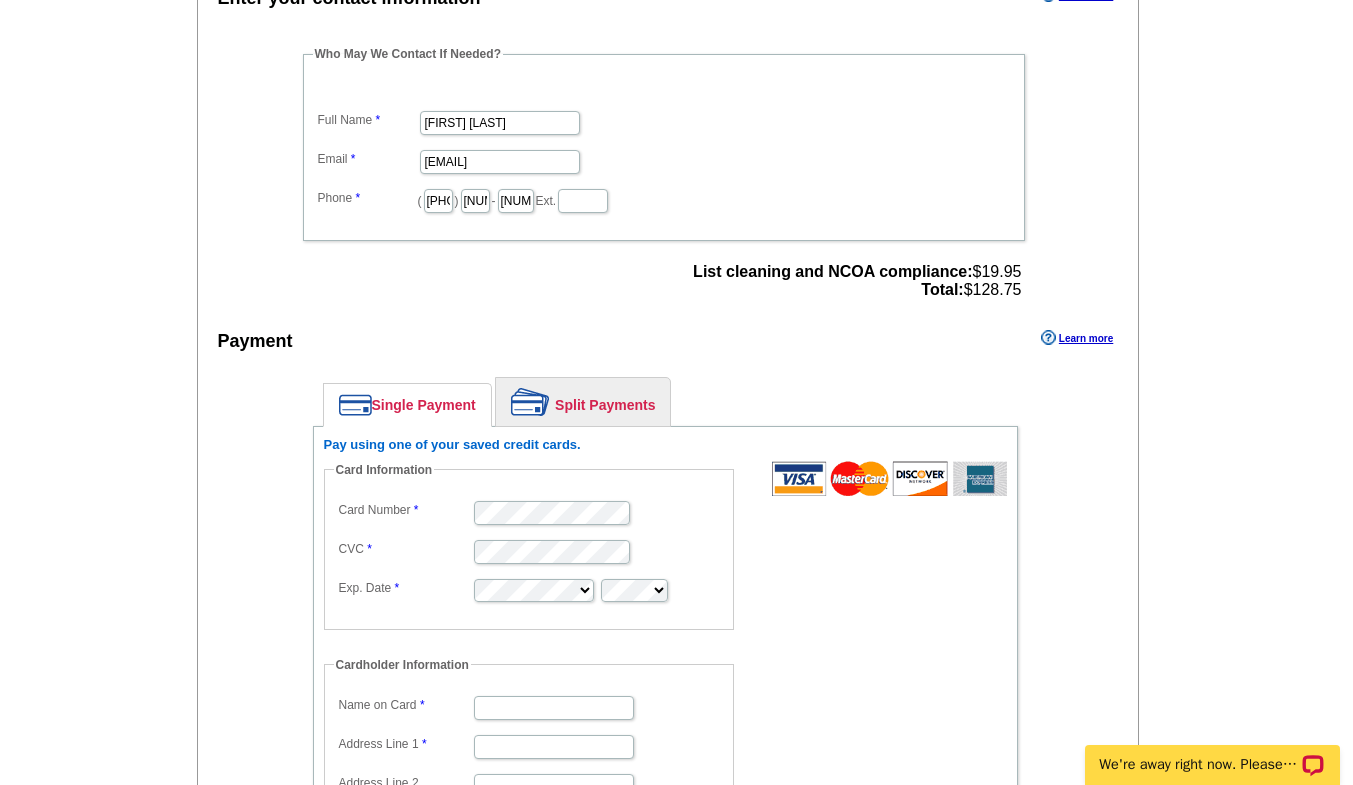 click on "Card Number
CVC
Exp. Date" at bounding box center (529, 550) 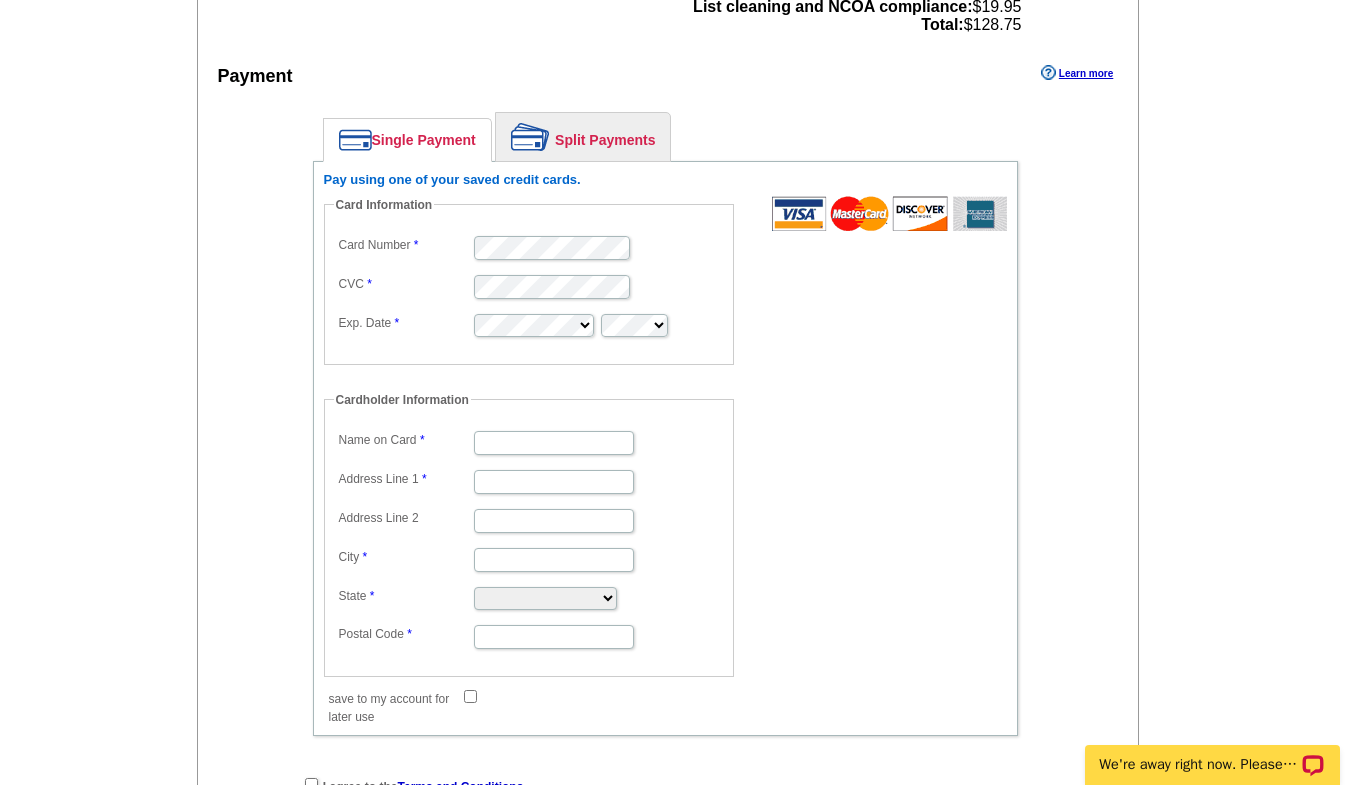 scroll, scrollTop: 928, scrollLeft: 0, axis: vertical 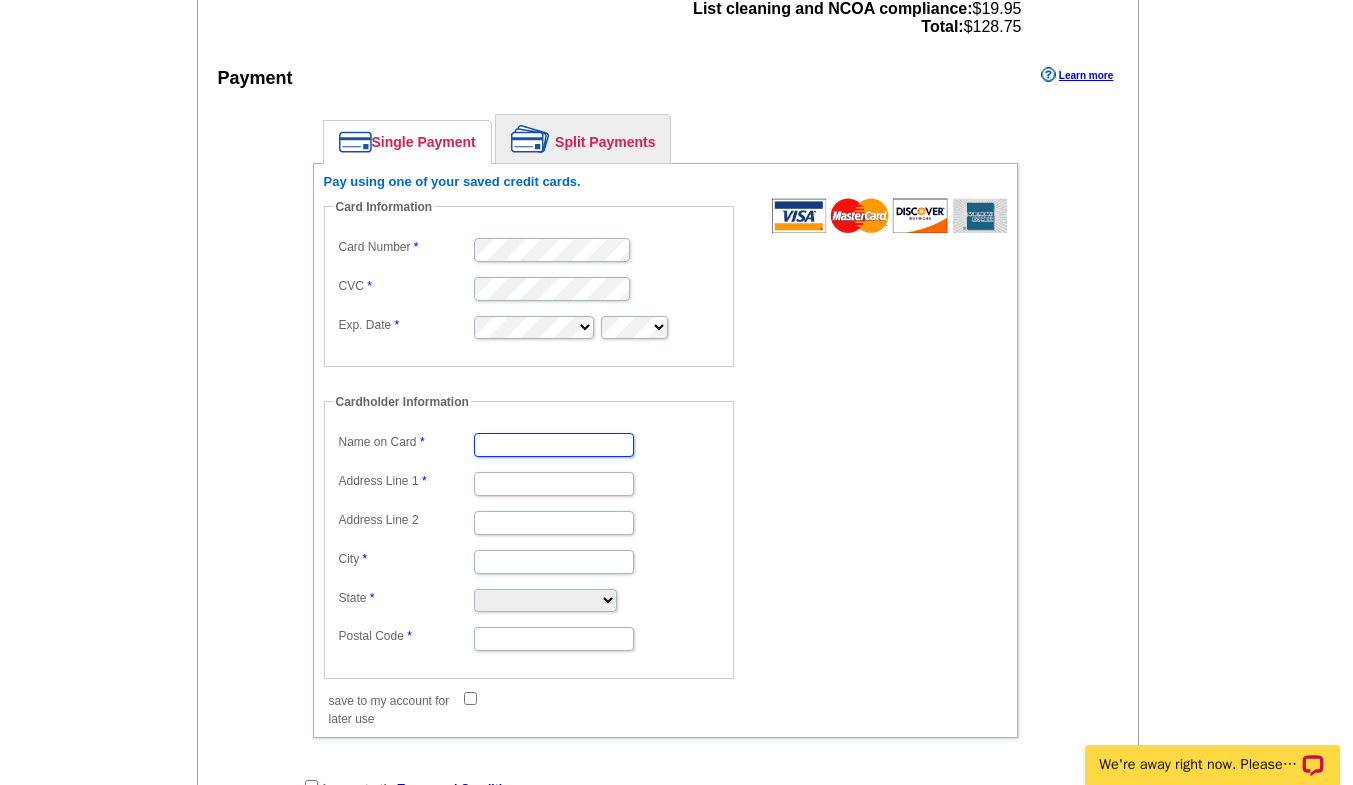 click on "Name on Card" at bounding box center (554, 445) 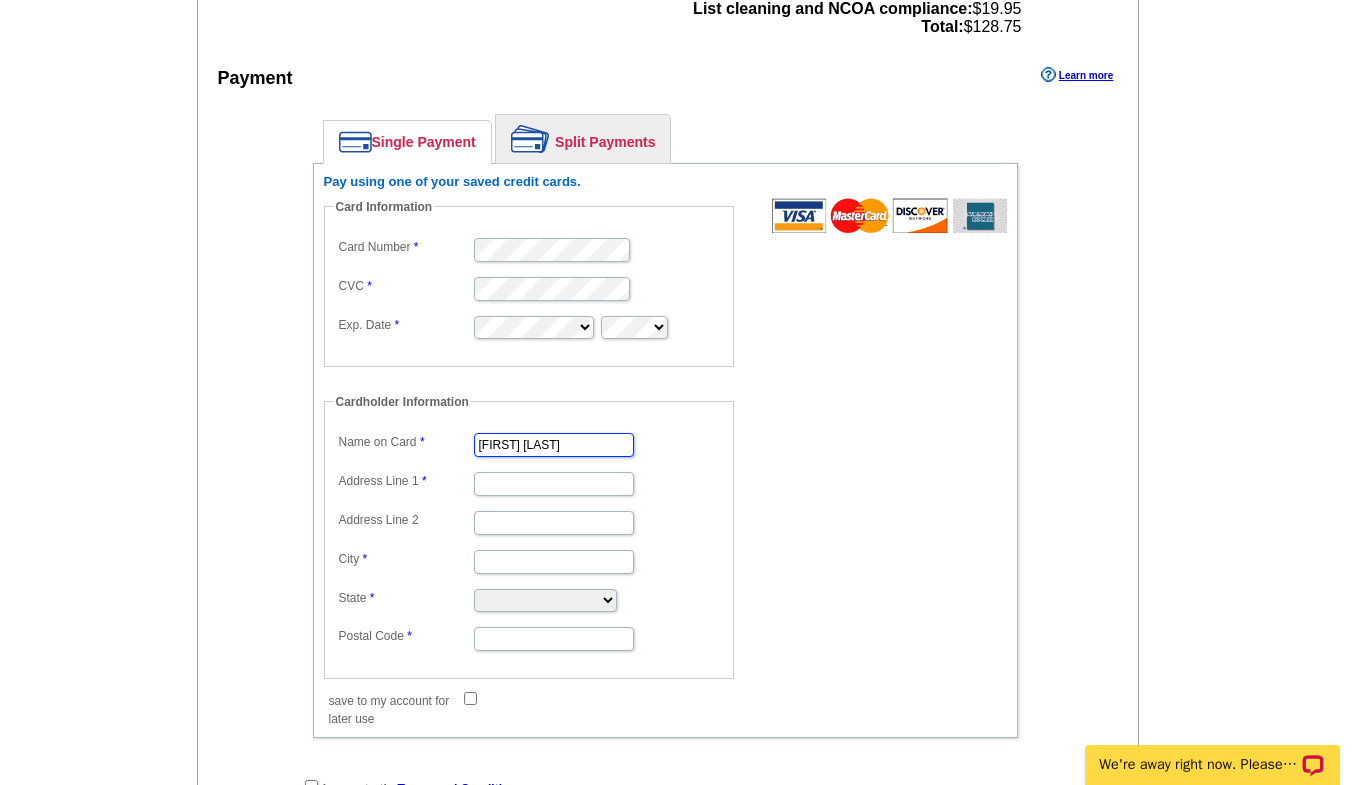type on "[FIRST] [LAST]" 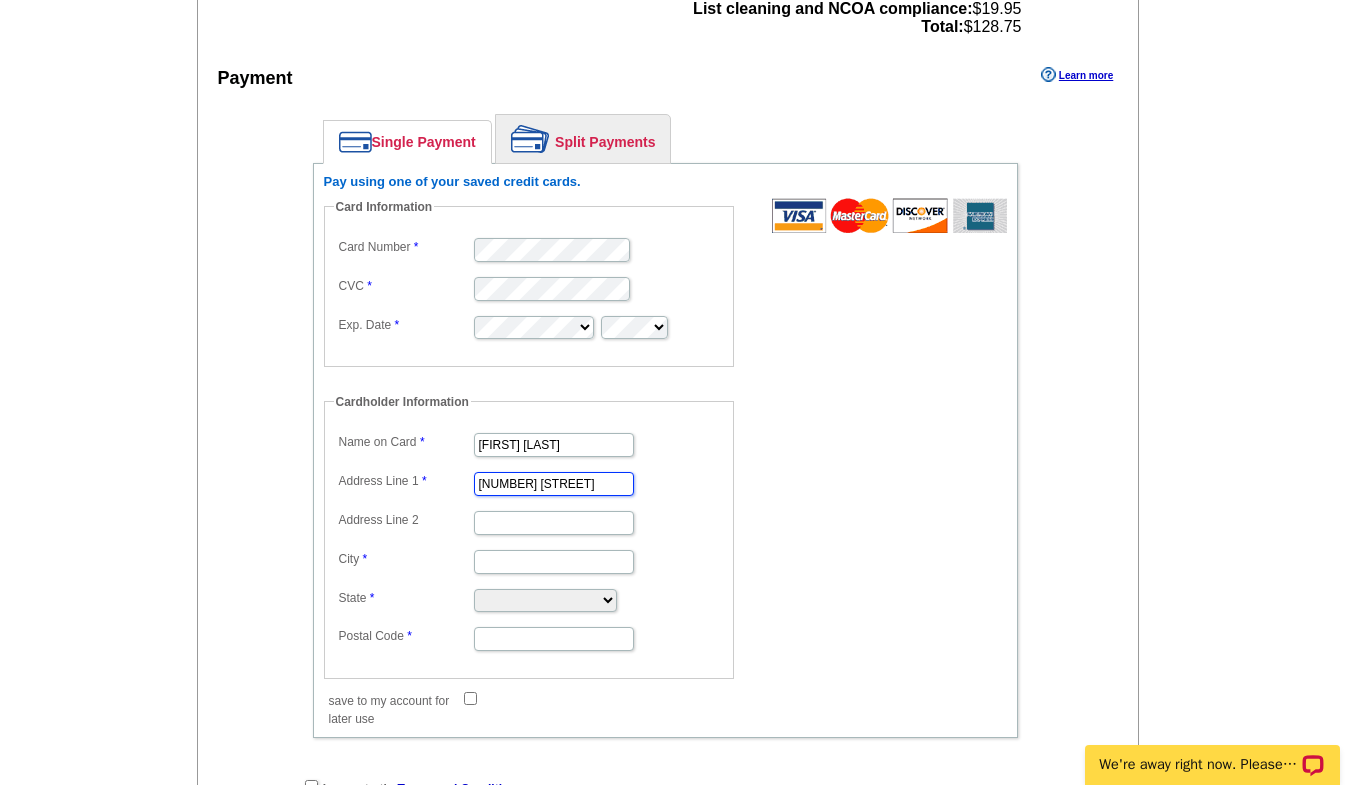 type on "[NUMBER] [STREET]" 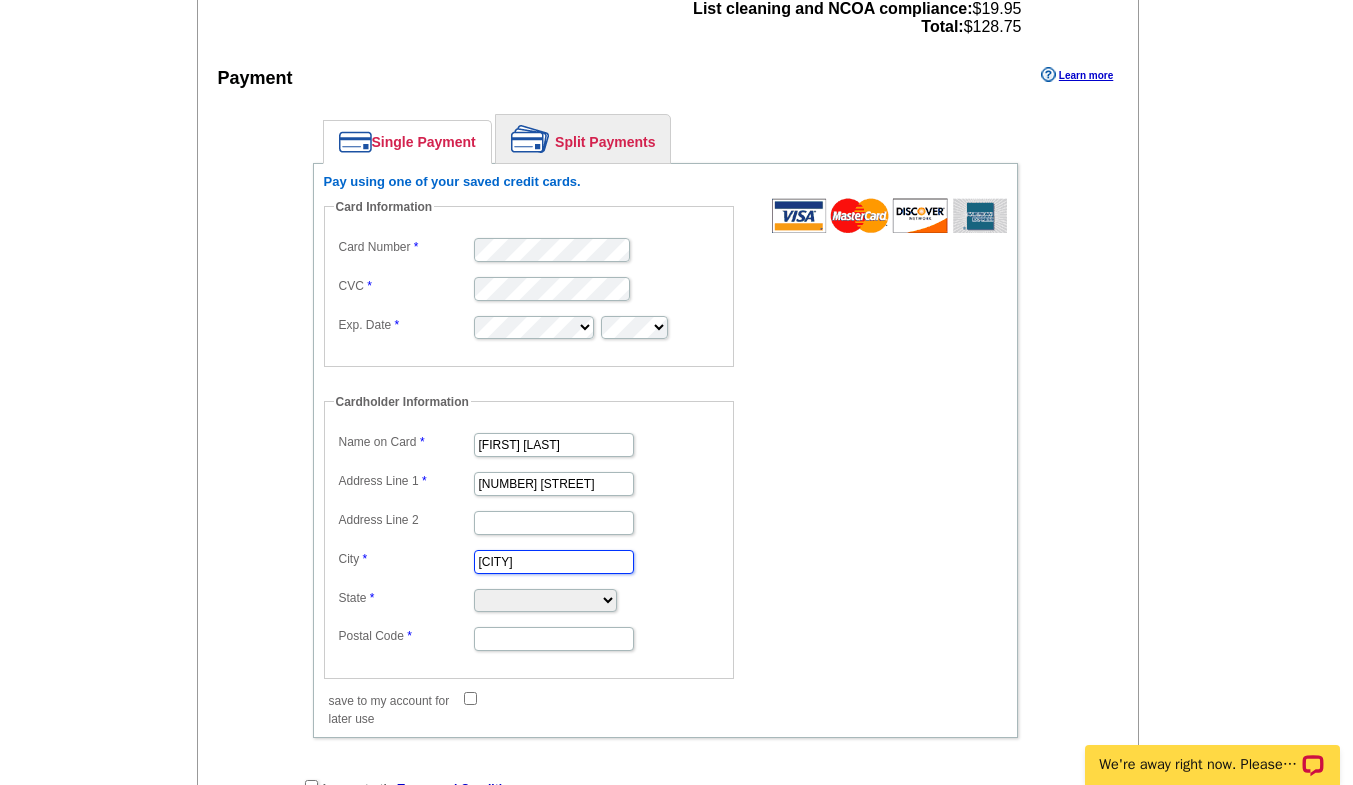 type on "Vallejo" 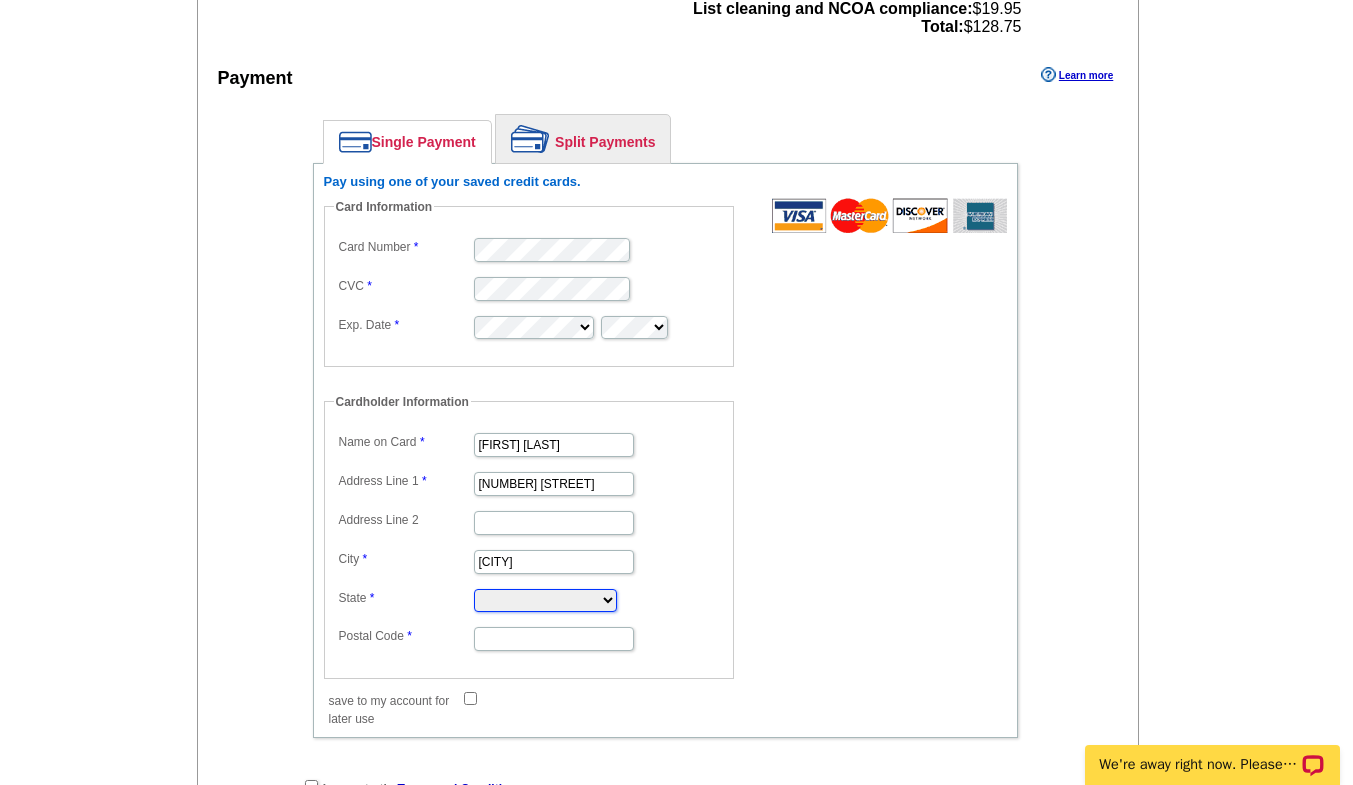 select on "CA" 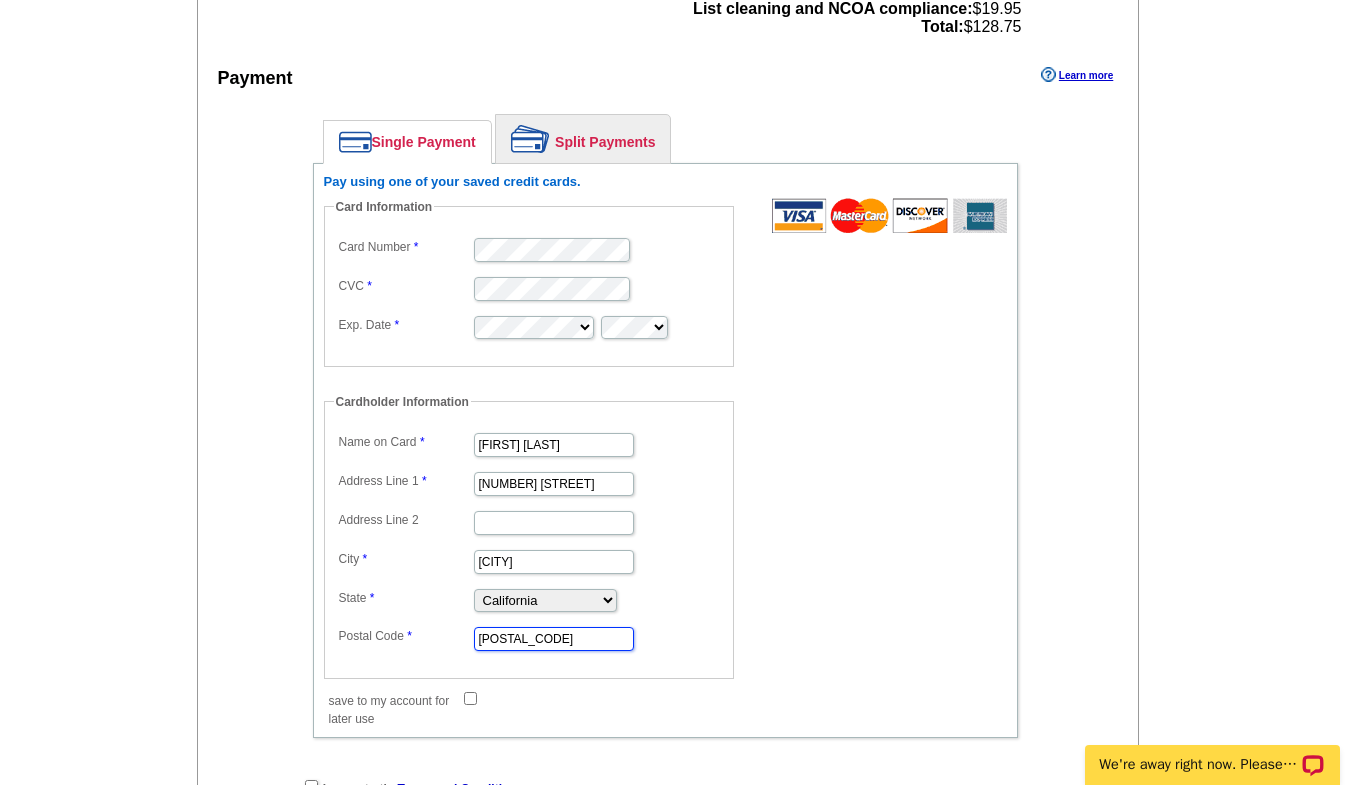 type on "94591" 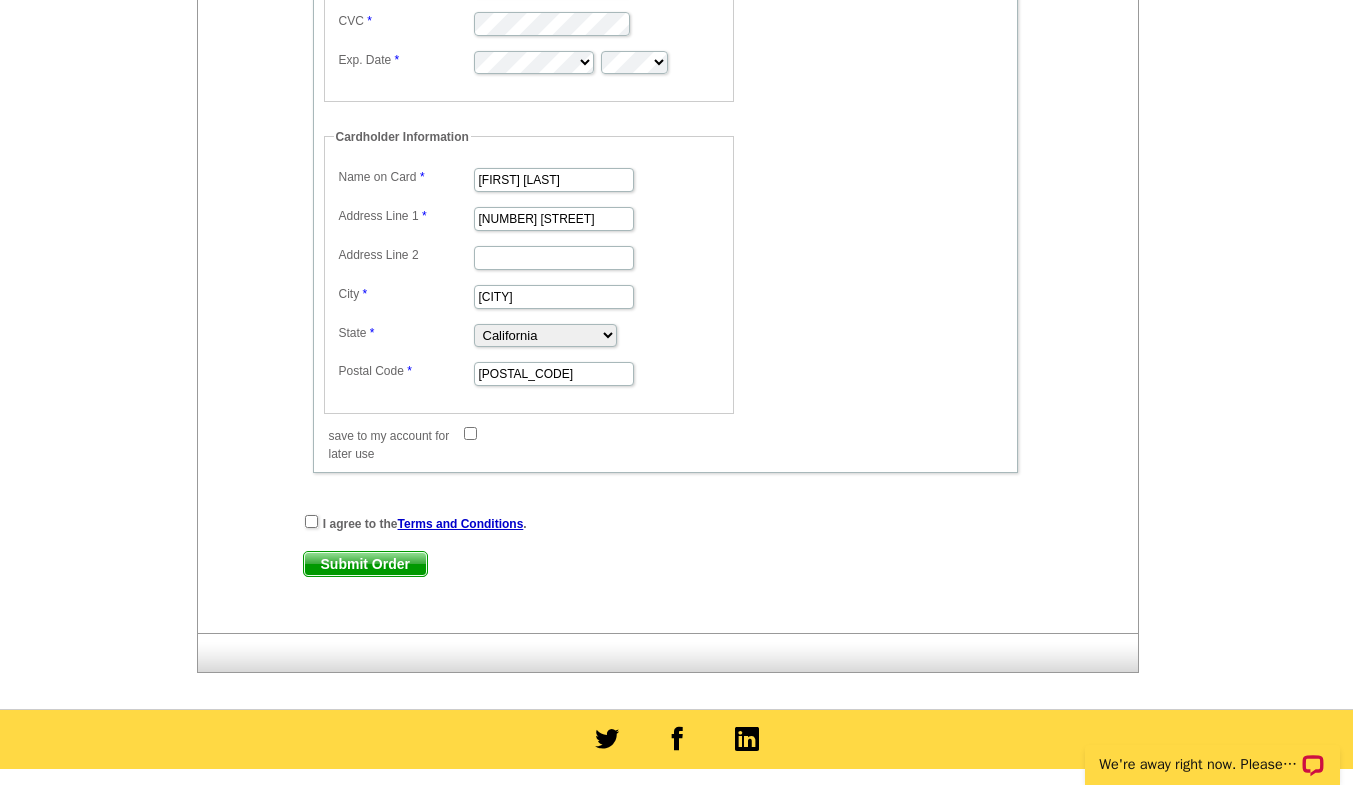 scroll, scrollTop: 1197, scrollLeft: 0, axis: vertical 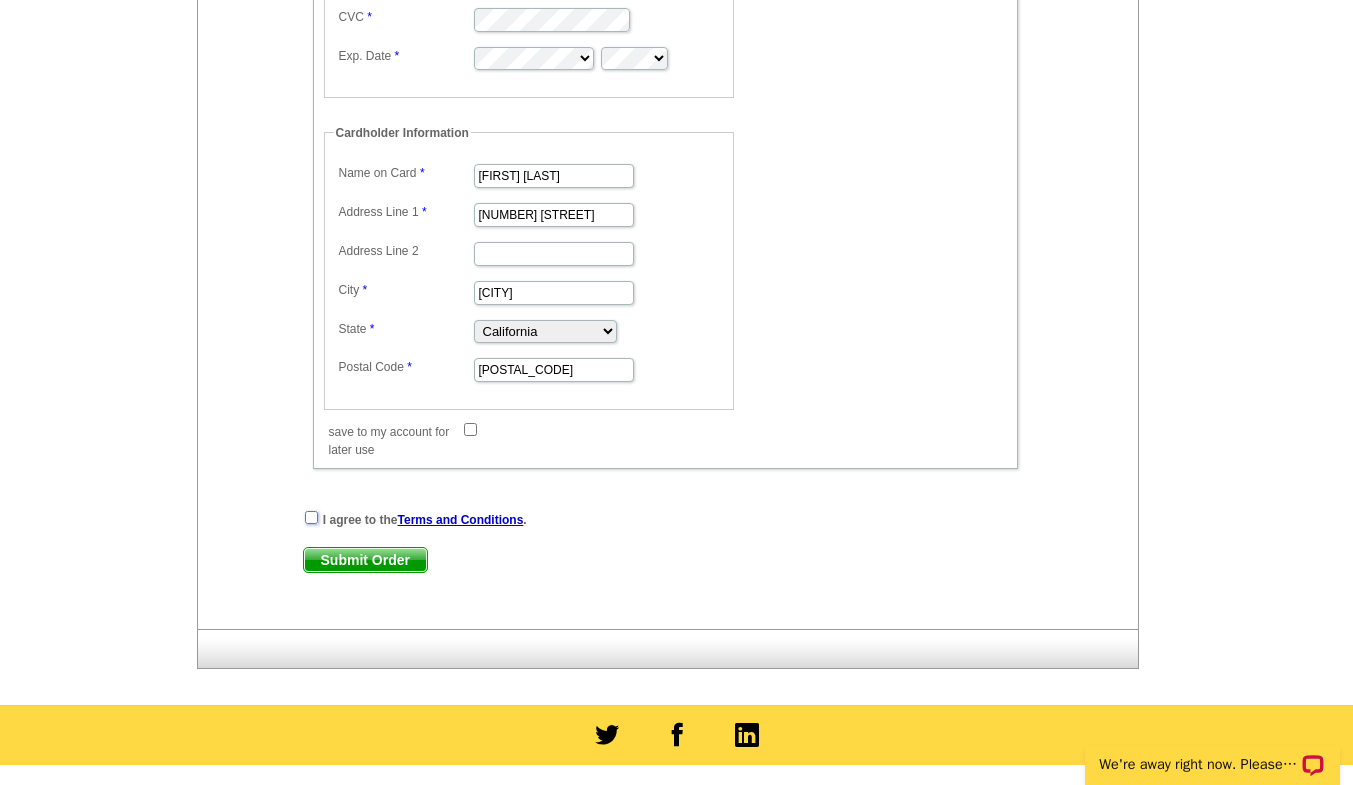 click at bounding box center (311, 517) 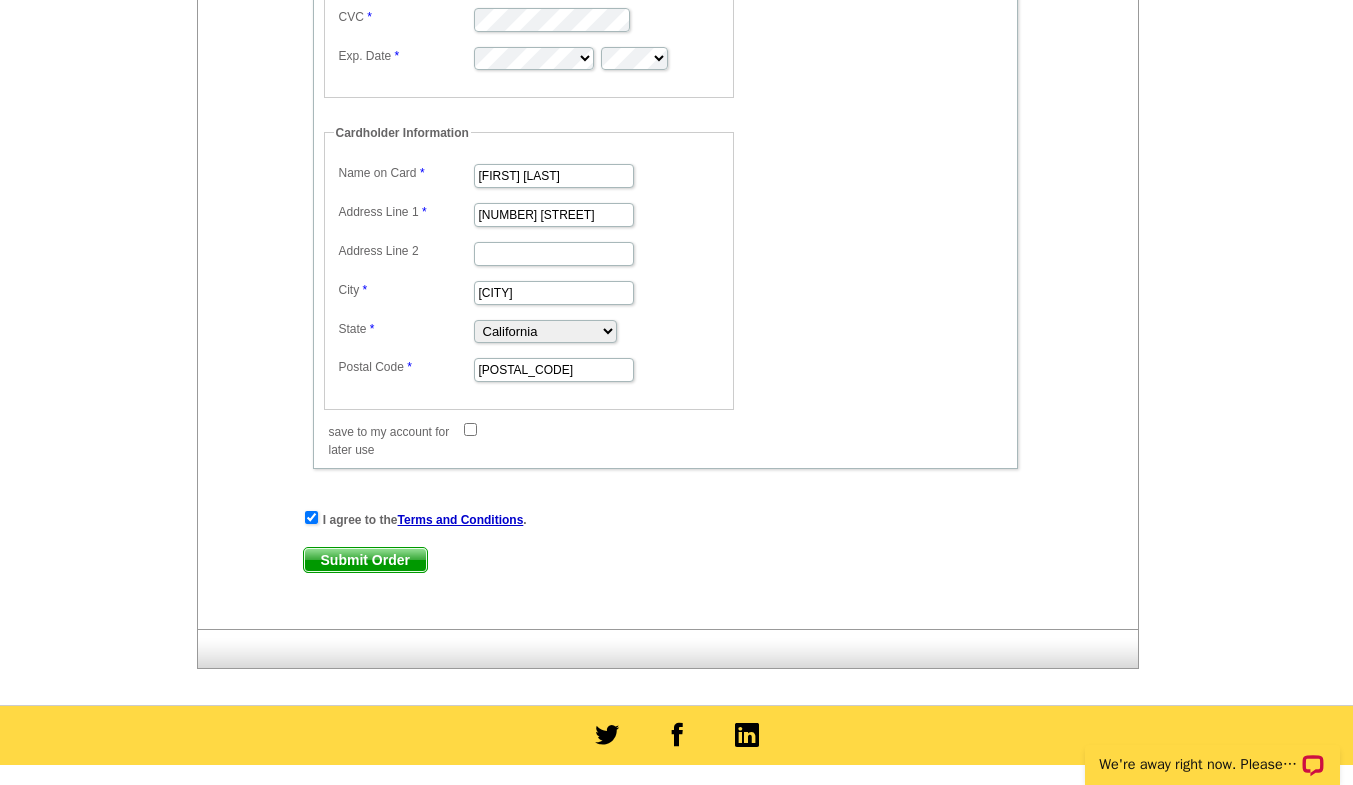 click on "Submit Order" at bounding box center [365, 560] 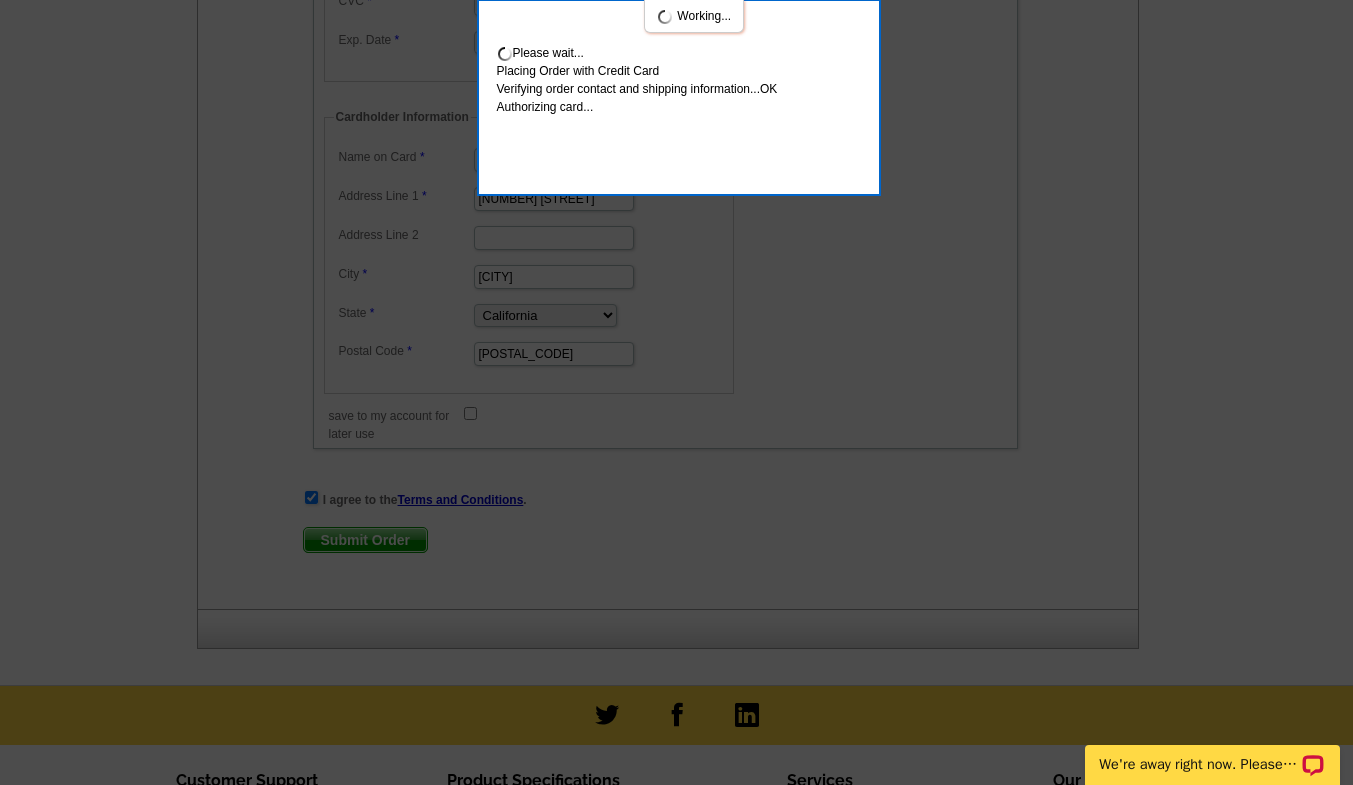 scroll, scrollTop: 1306, scrollLeft: 0, axis: vertical 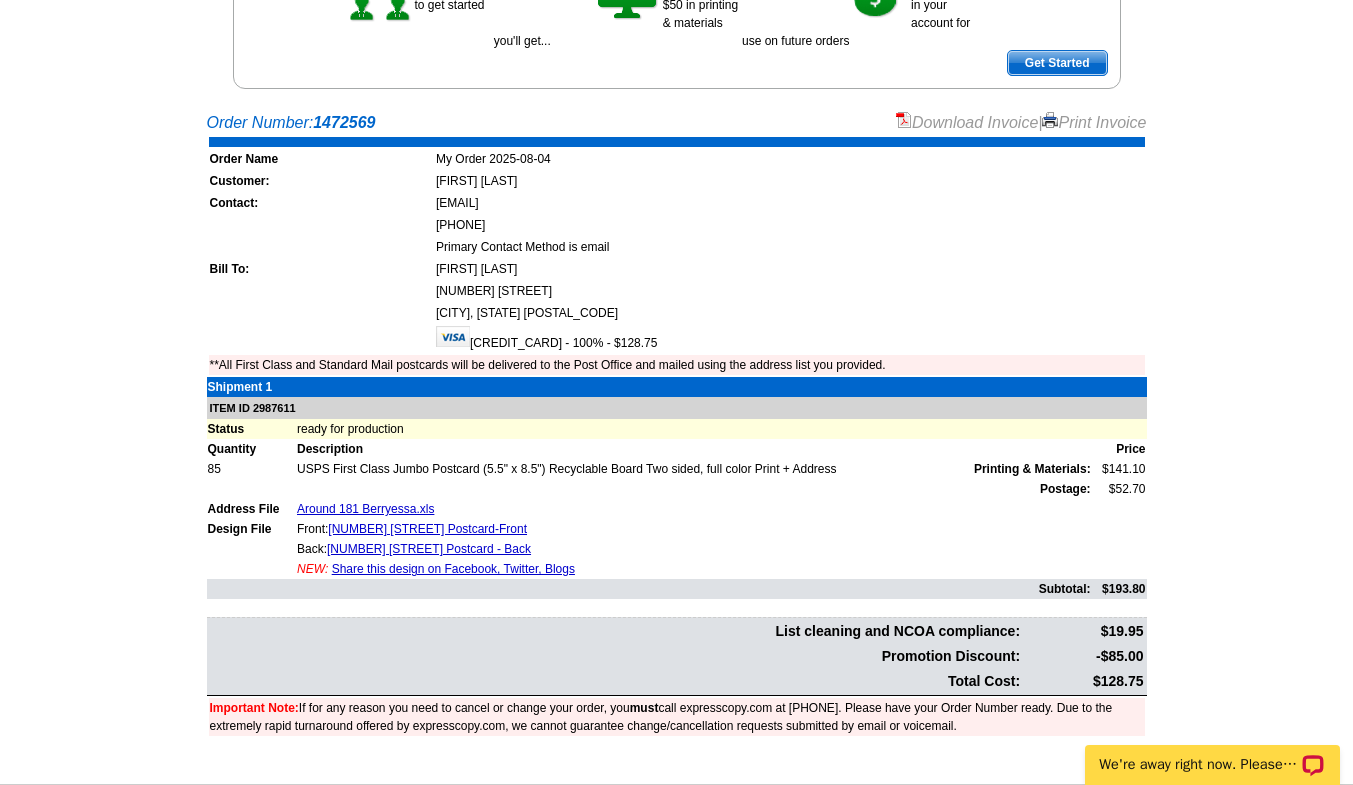click on "Download Invoice" at bounding box center (967, 122) 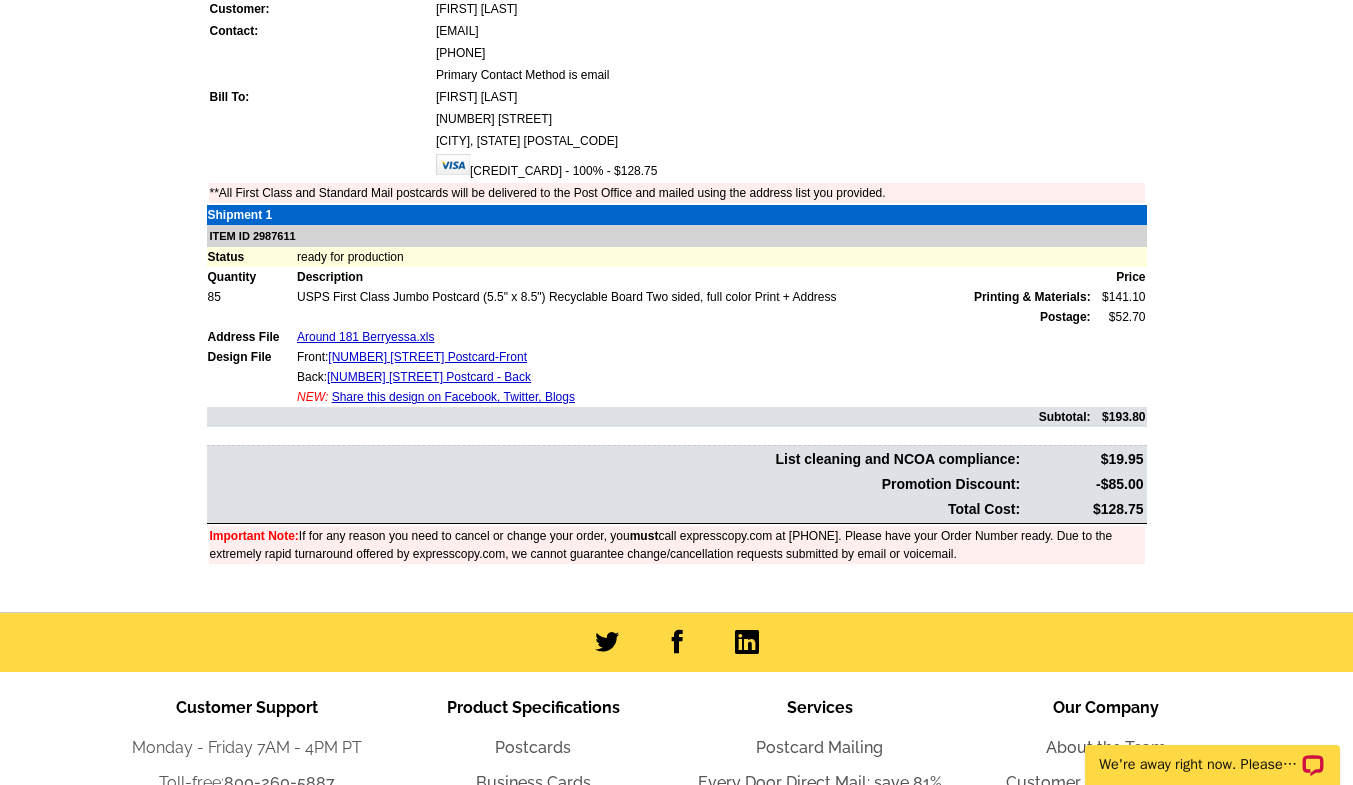 scroll, scrollTop: 497, scrollLeft: 0, axis: vertical 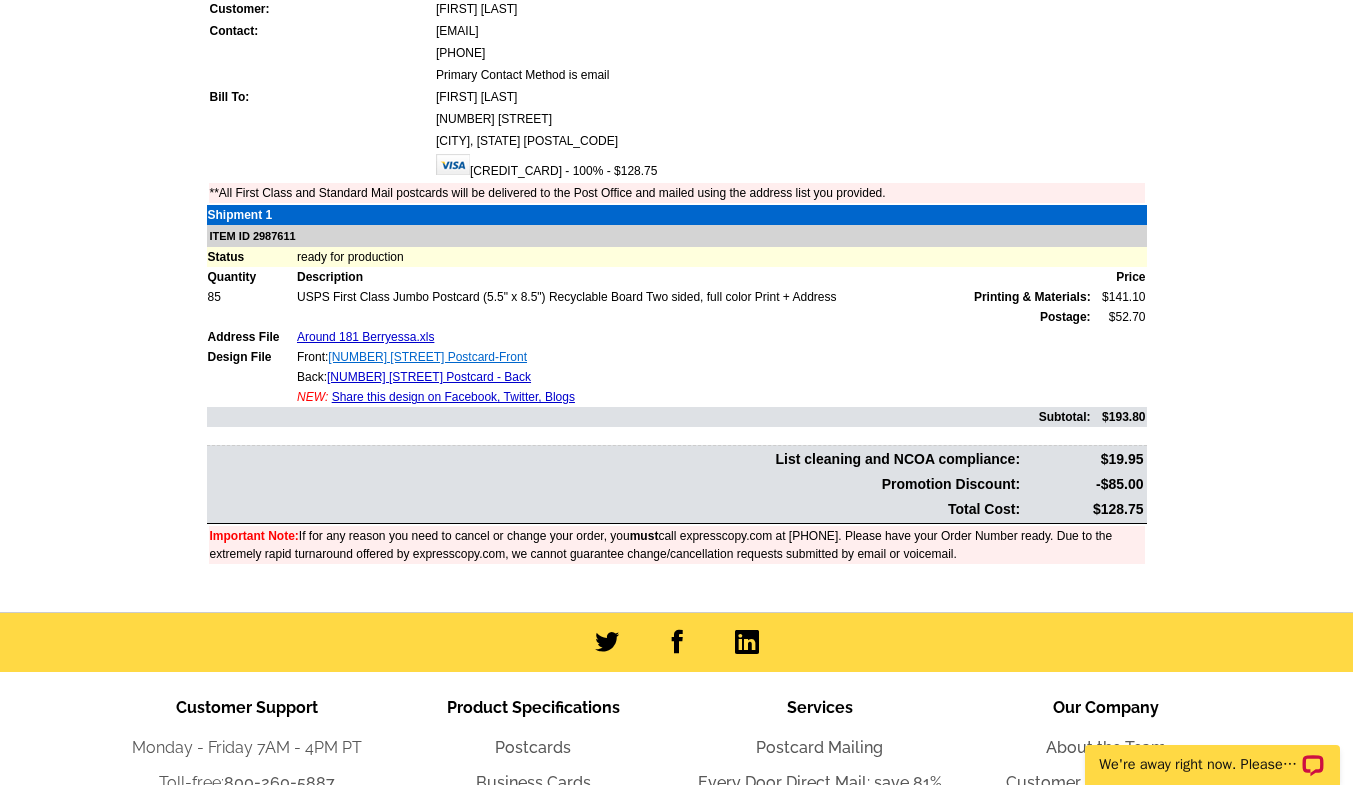 click on "[NUMBER] [STREET] Postcard-Front" at bounding box center (427, 357) 